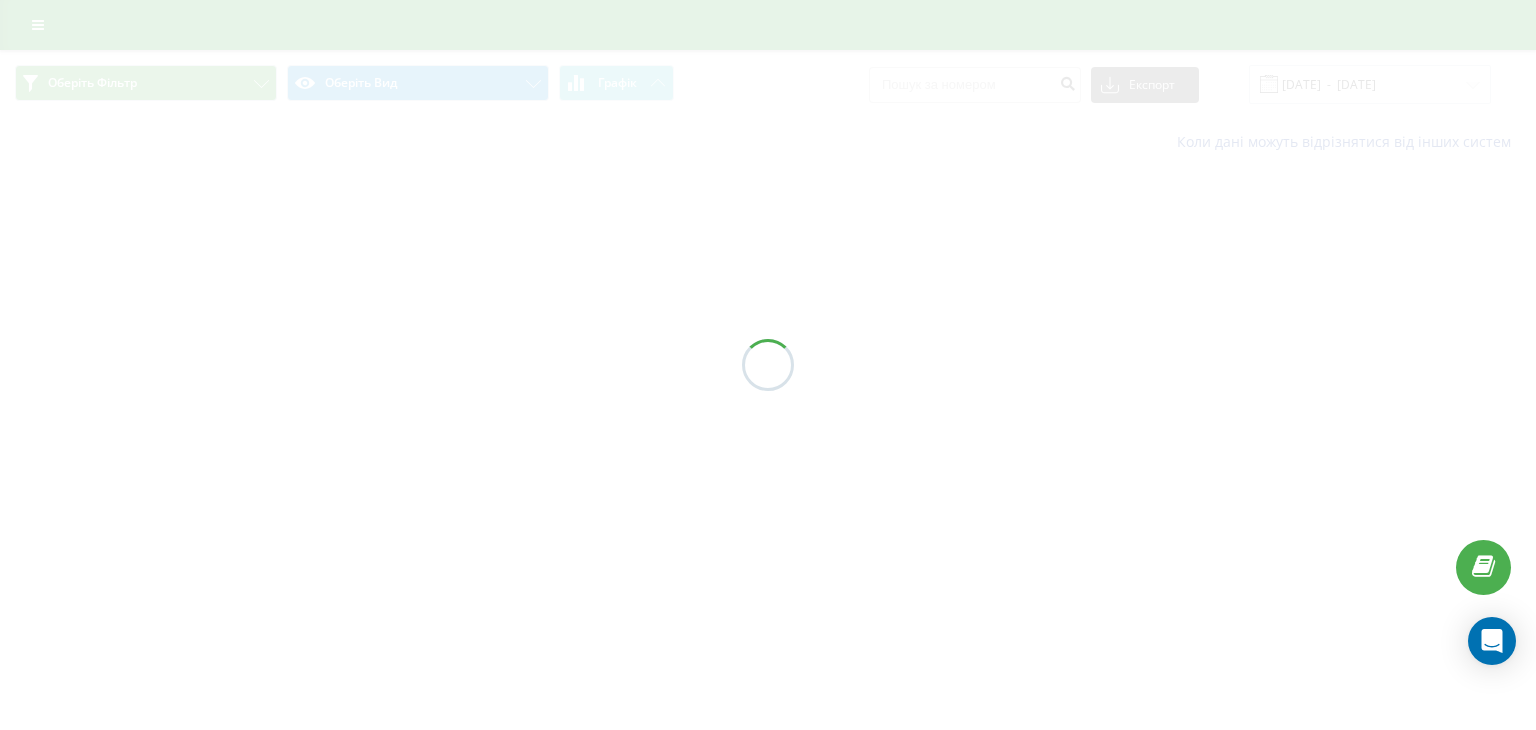scroll, scrollTop: 0, scrollLeft: 0, axis: both 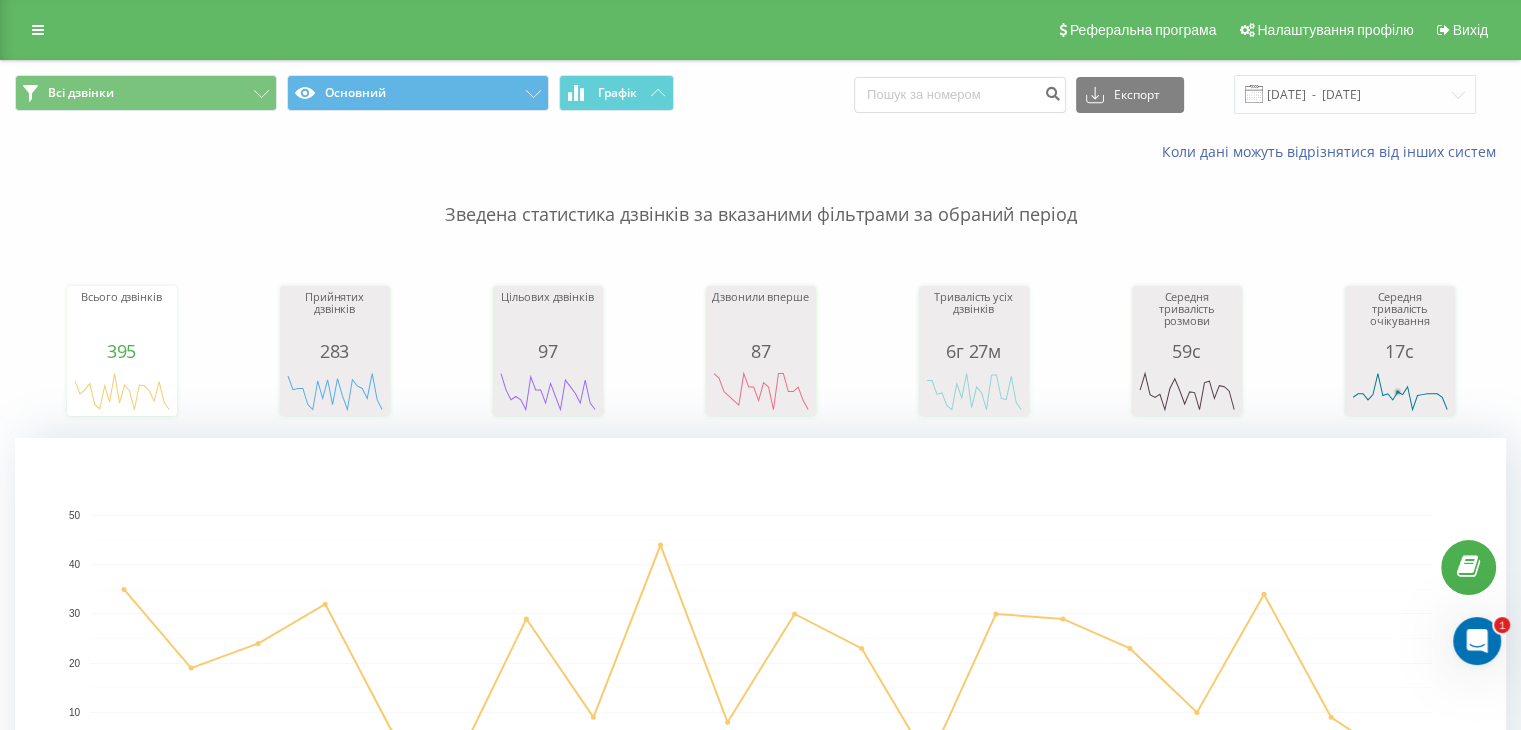 click 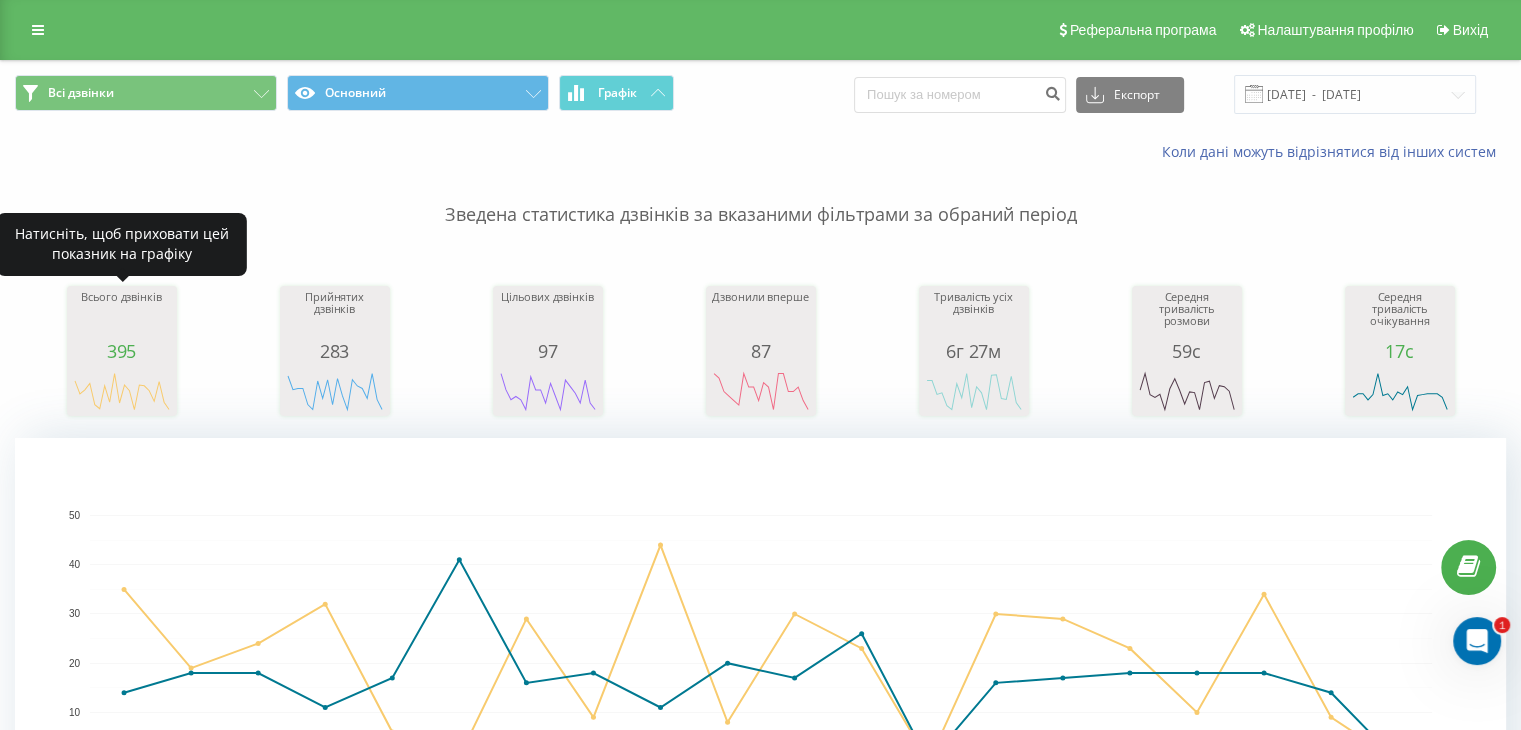 click on "Всього дзвінків" at bounding box center (122, 316) 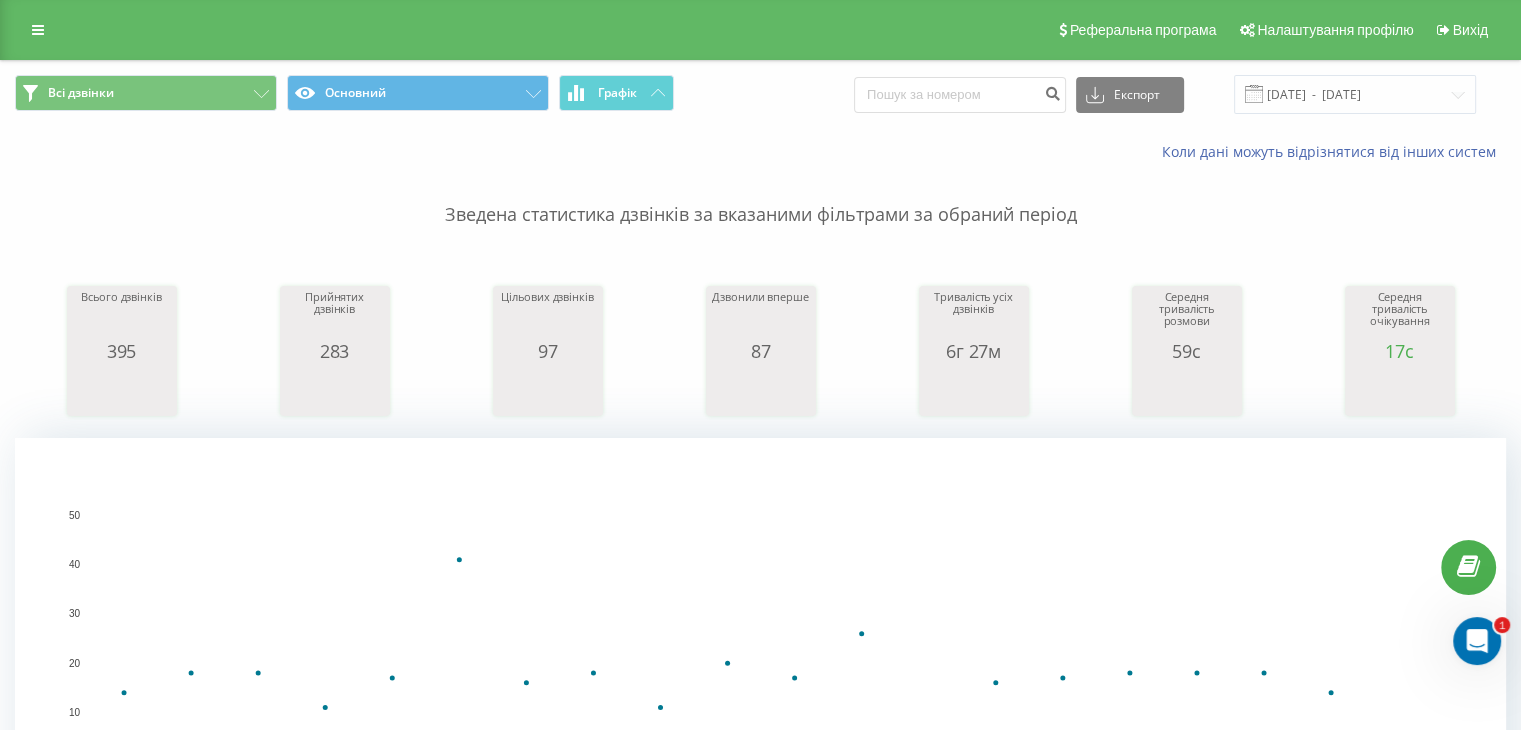 click on "Всі дзвінки Основний Графік Експорт .csv .xls .xlsx 01.07.2025  -  20.07.2025" at bounding box center [760, 94] 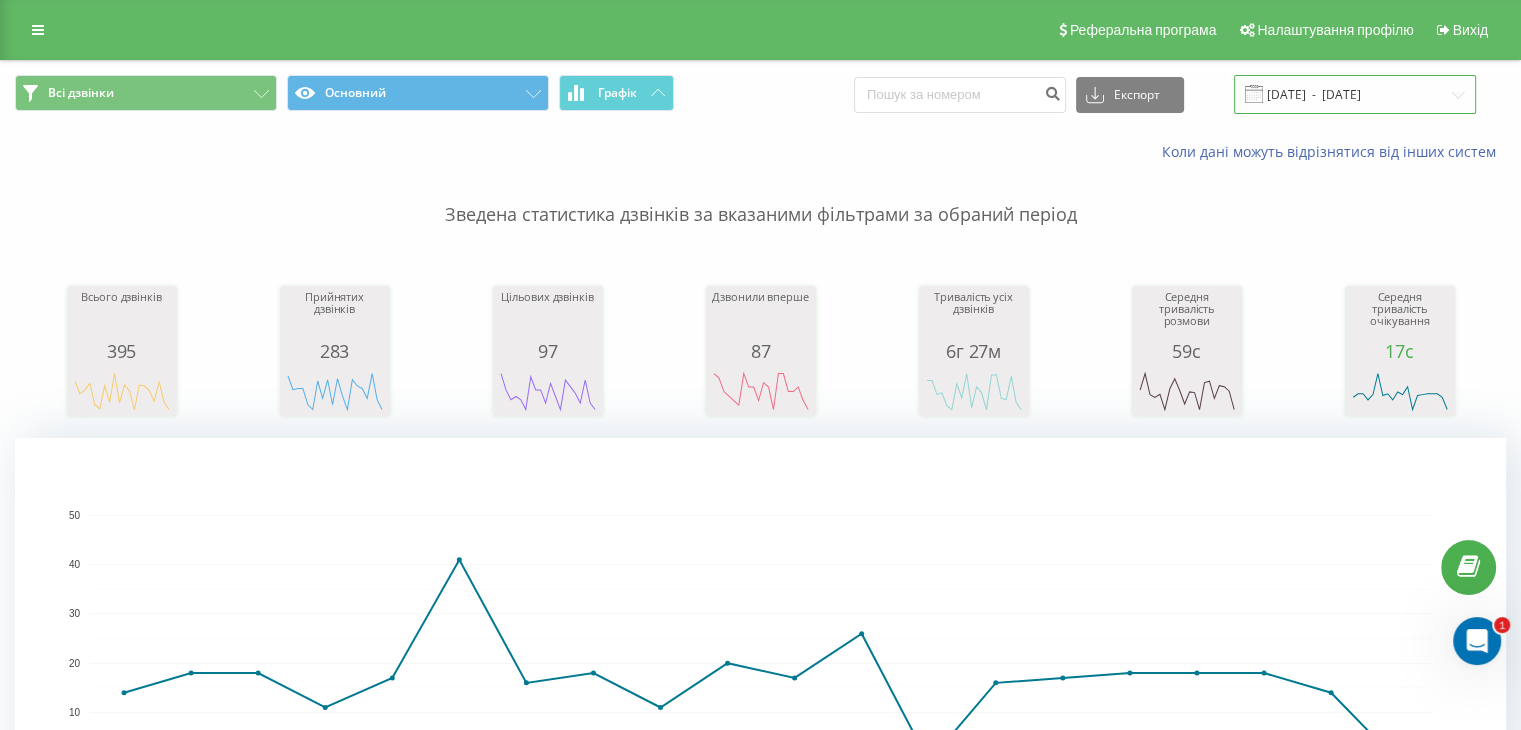 click on "[DATE]  -  [DATE]" at bounding box center [1355, 94] 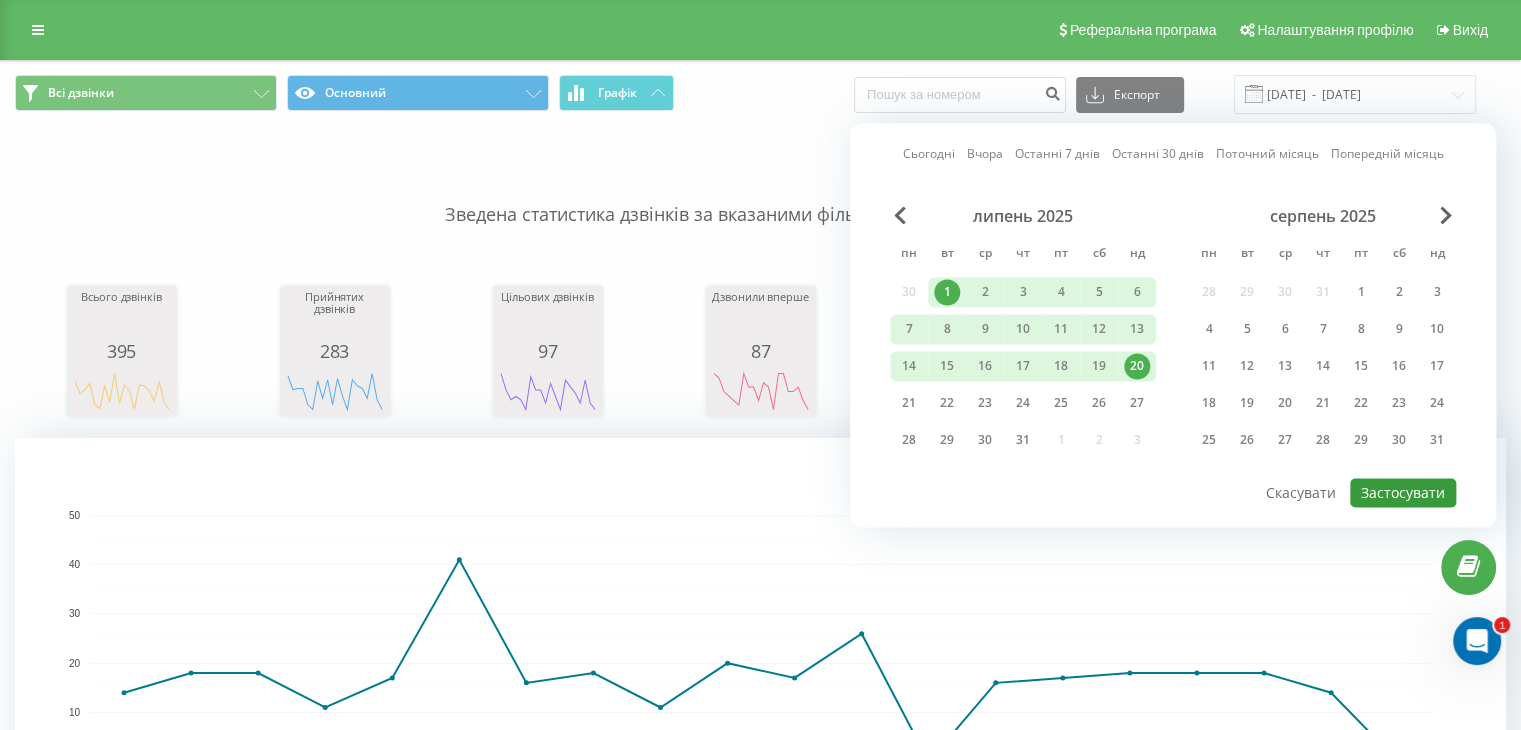 click on "Застосувати" at bounding box center (1403, 492) 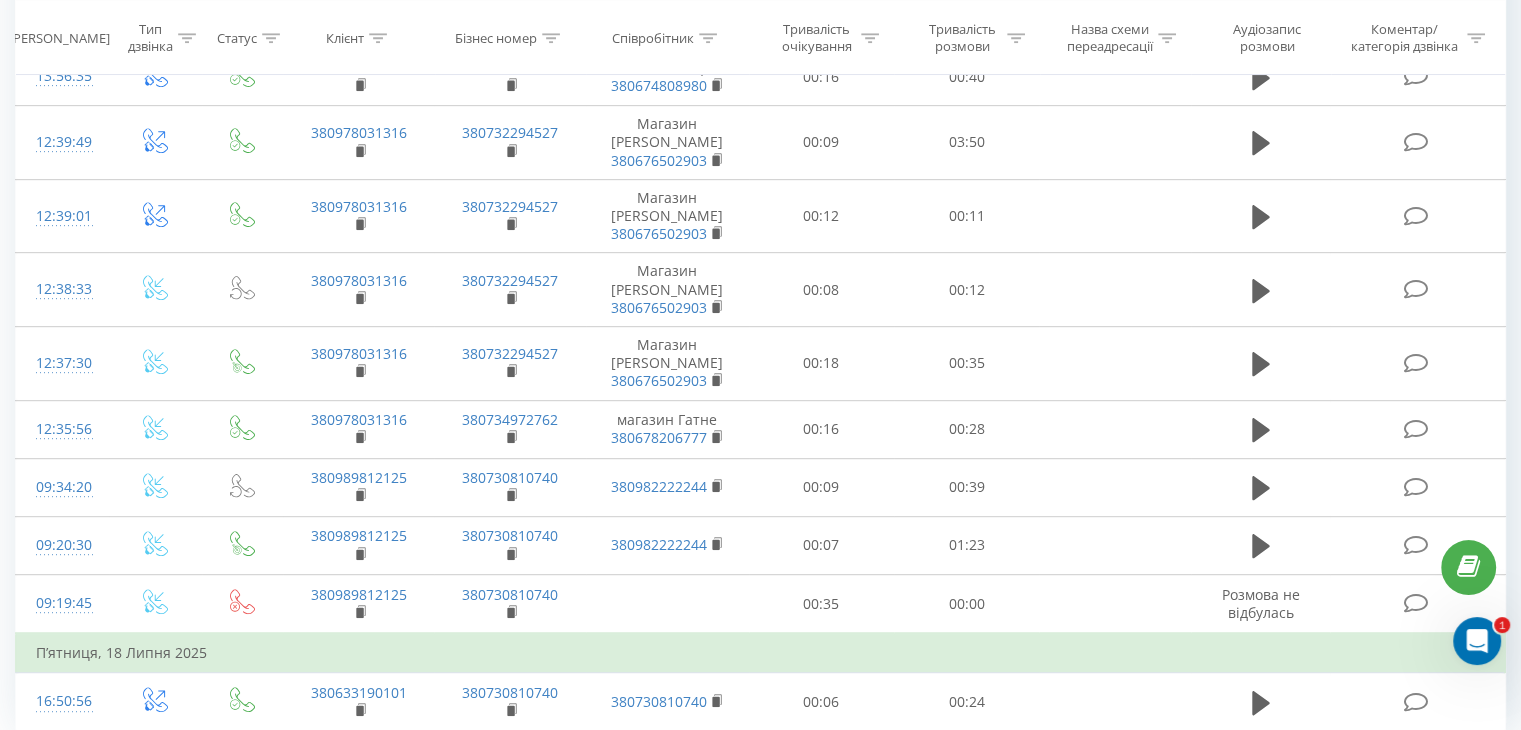scroll, scrollTop: 944, scrollLeft: 0, axis: vertical 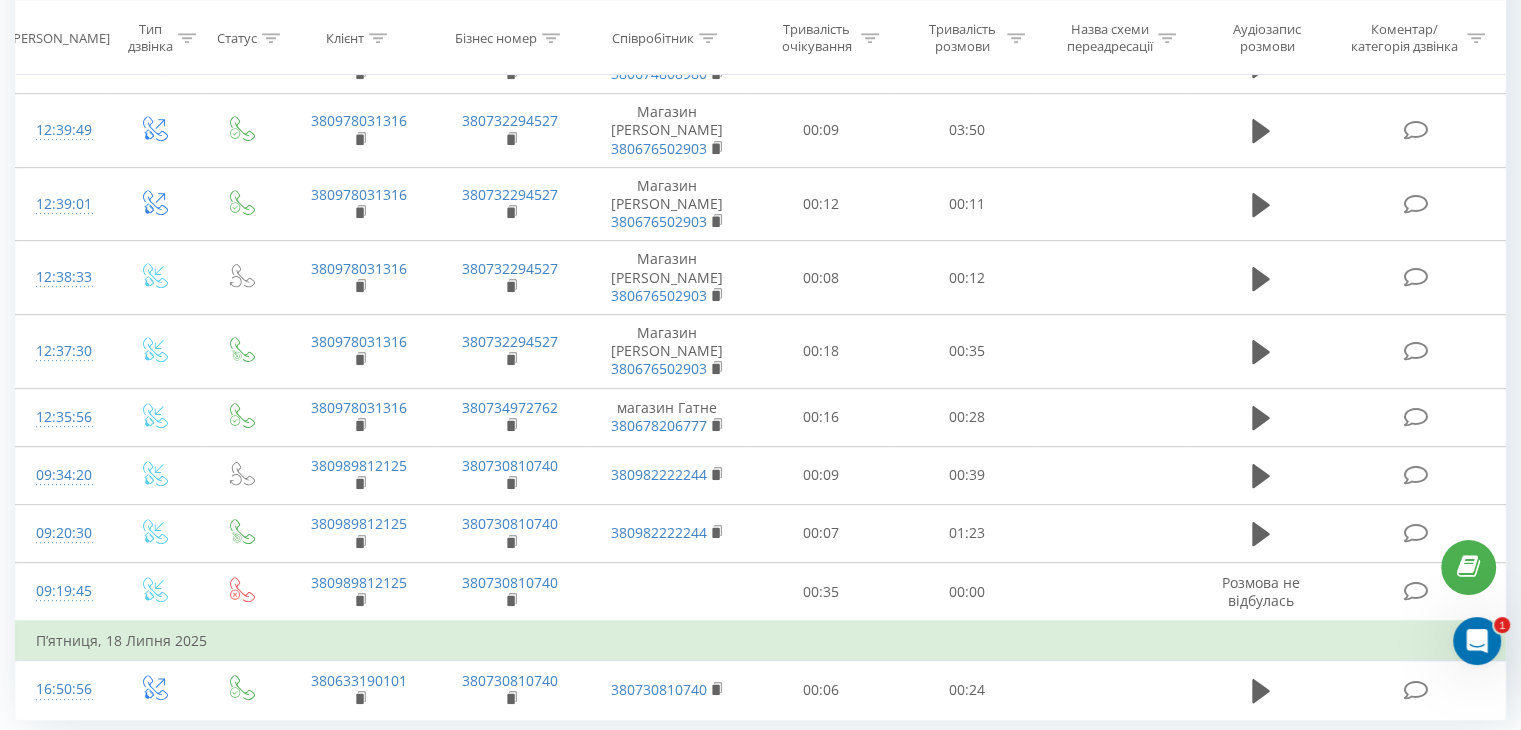 click on "40" at bounding box center [1359, 765] 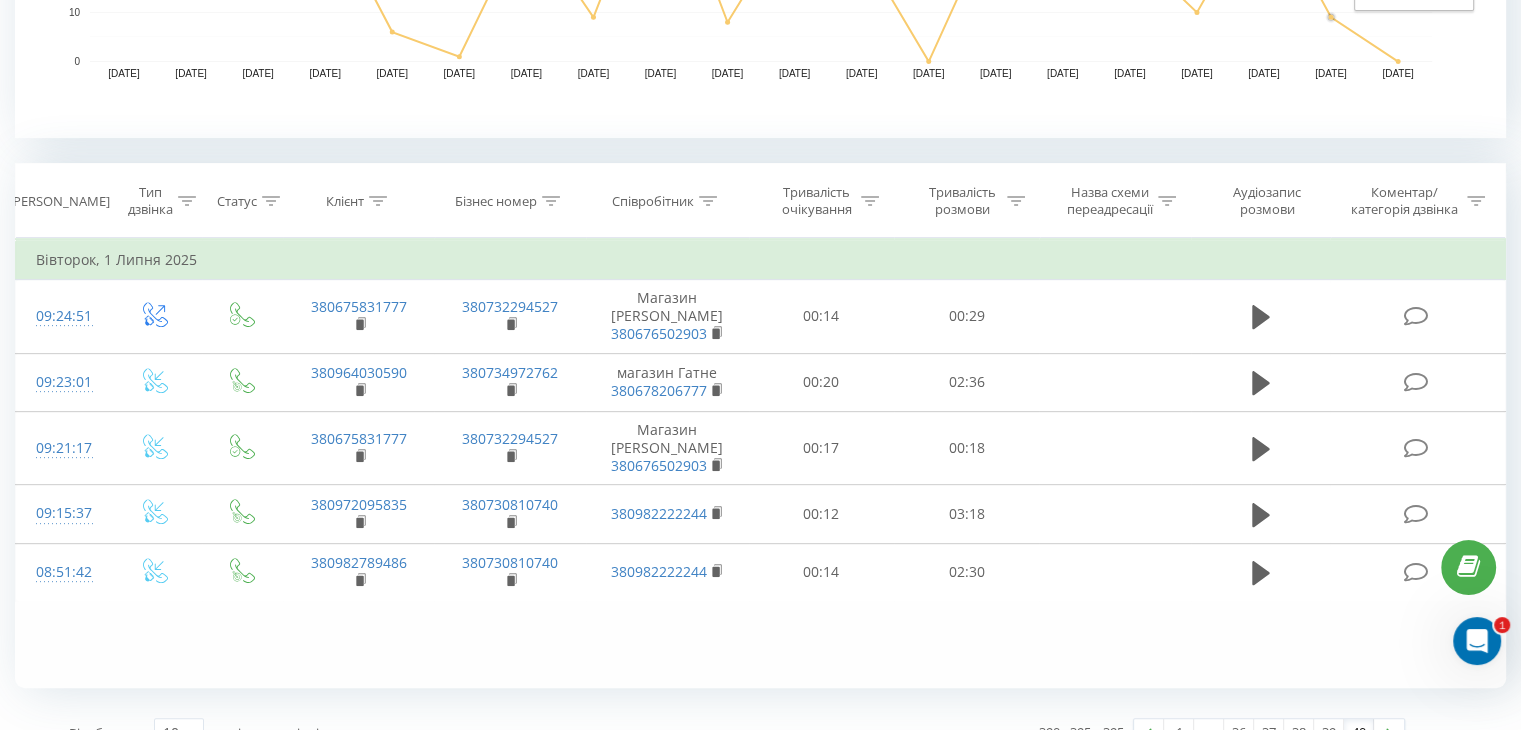 scroll, scrollTop: 732, scrollLeft: 0, axis: vertical 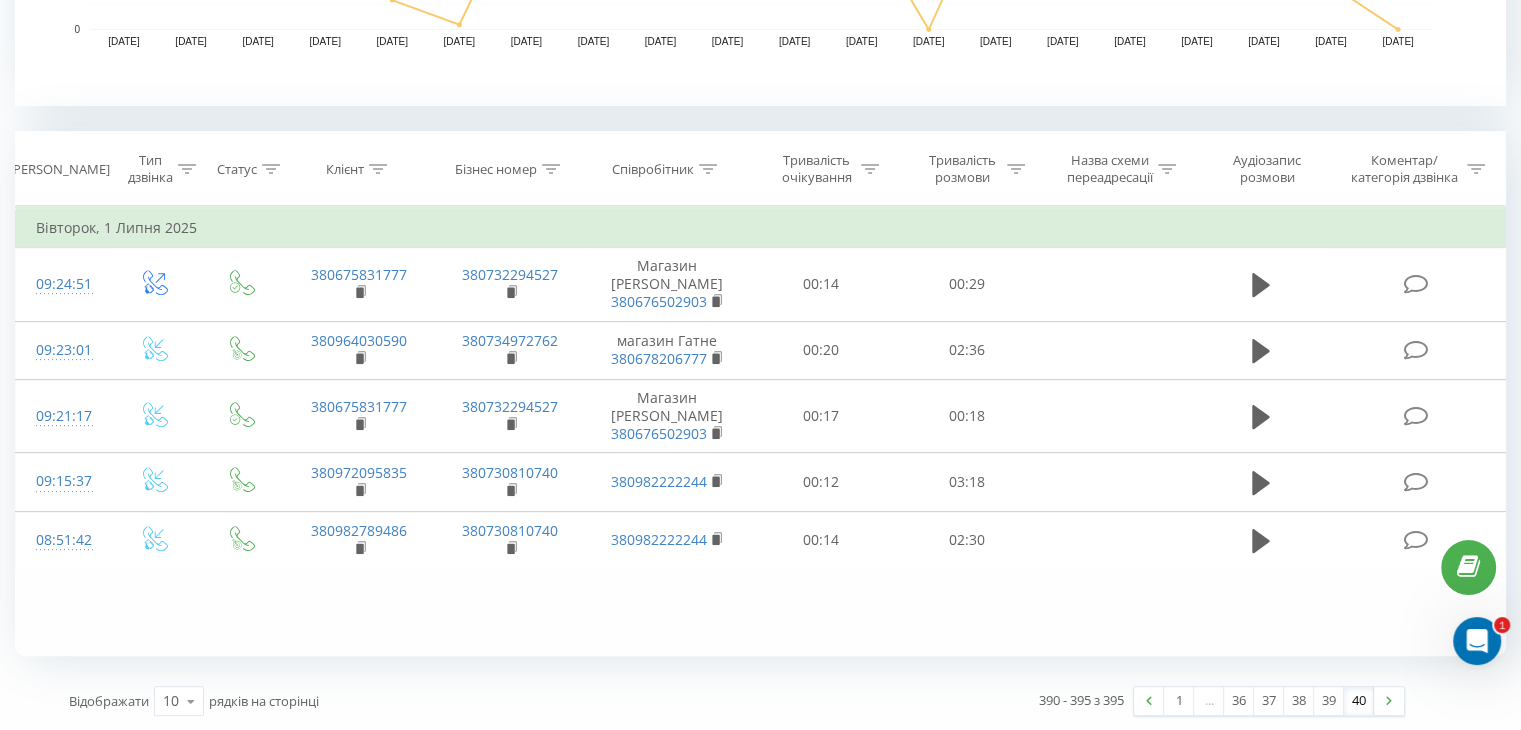 click 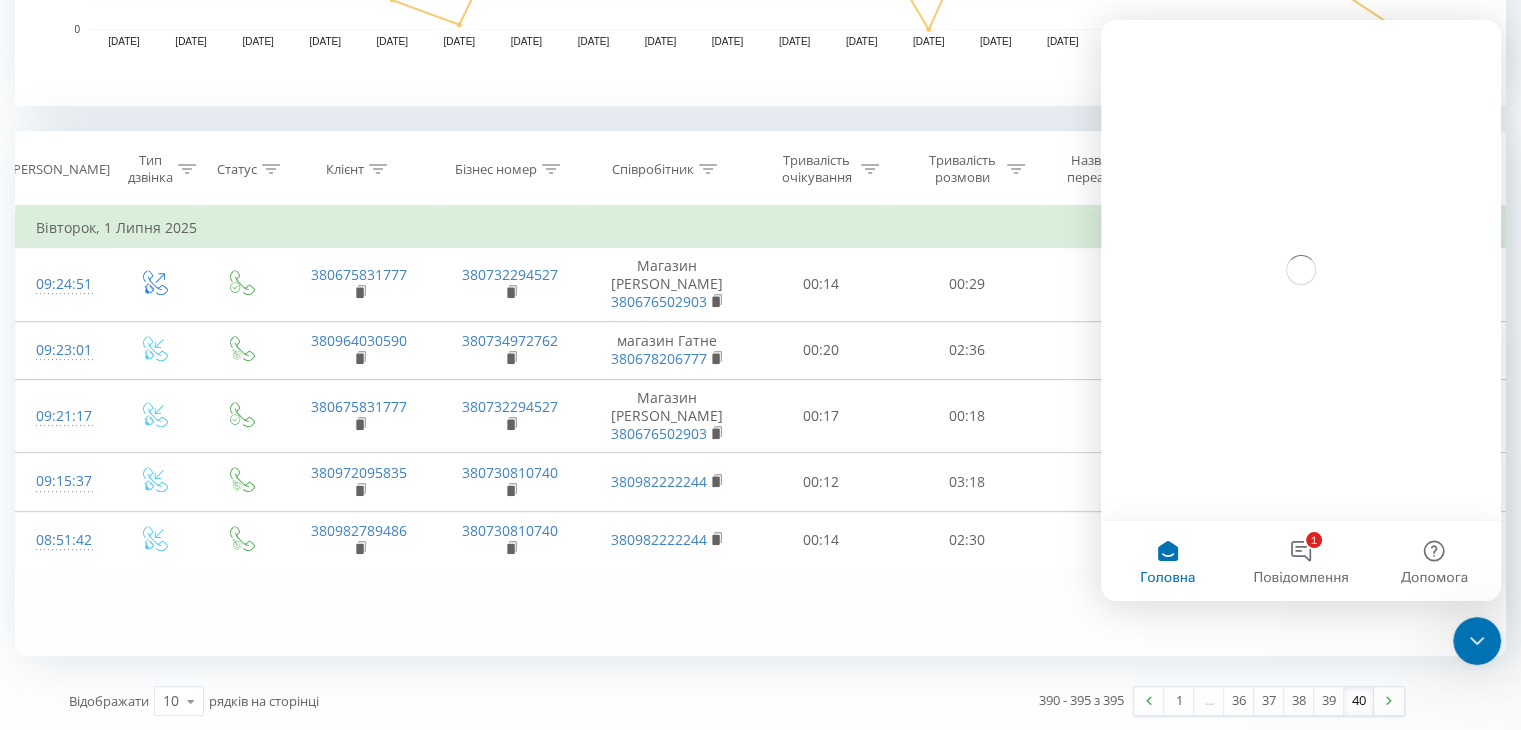 scroll, scrollTop: 0, scrollLeft: 0, axis: both 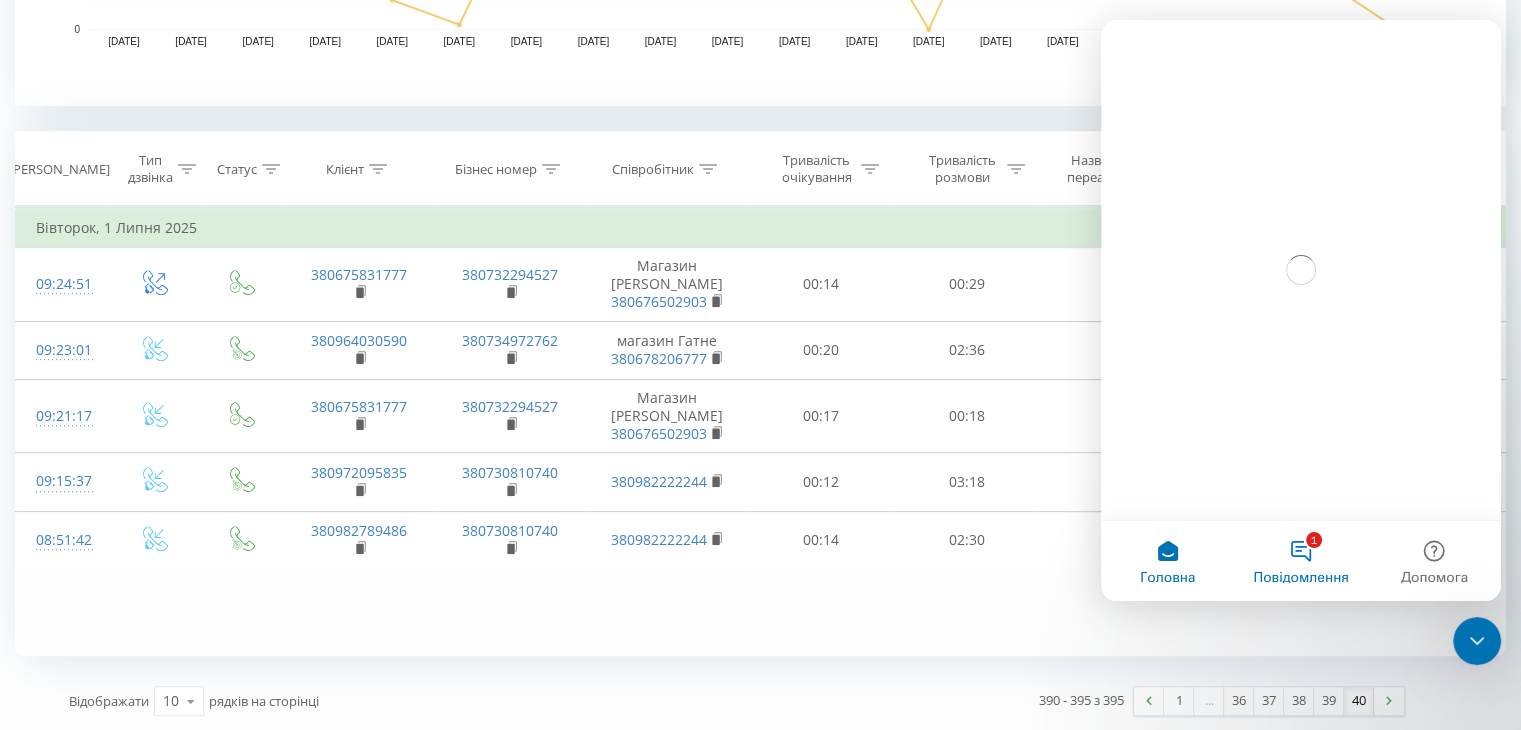 click on "1 Повідомлення" at bounding box center [1300, 561] 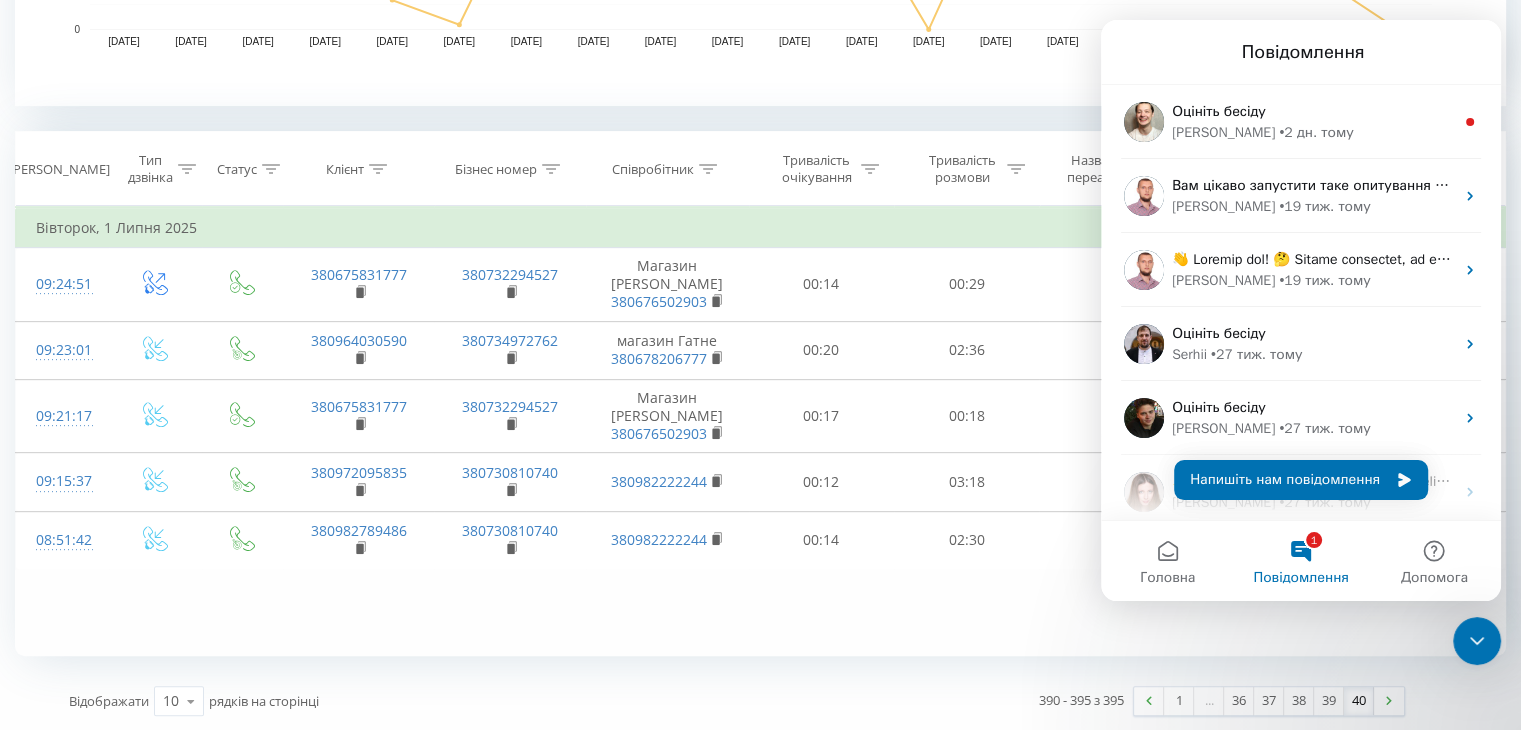 click at bounding box center [1477, 641] 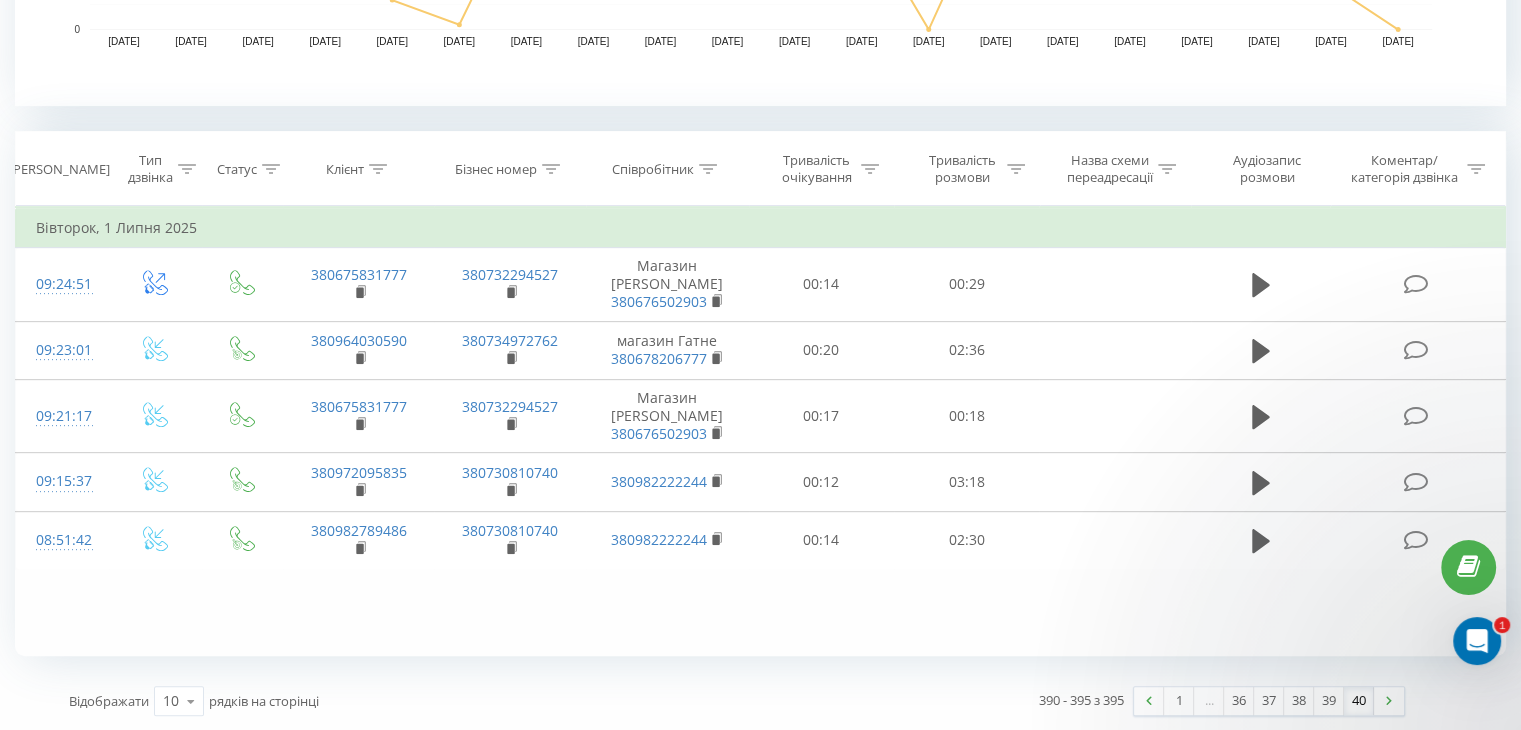 scroll, scrollTop: 0, scrollLeft: 0, axis: both 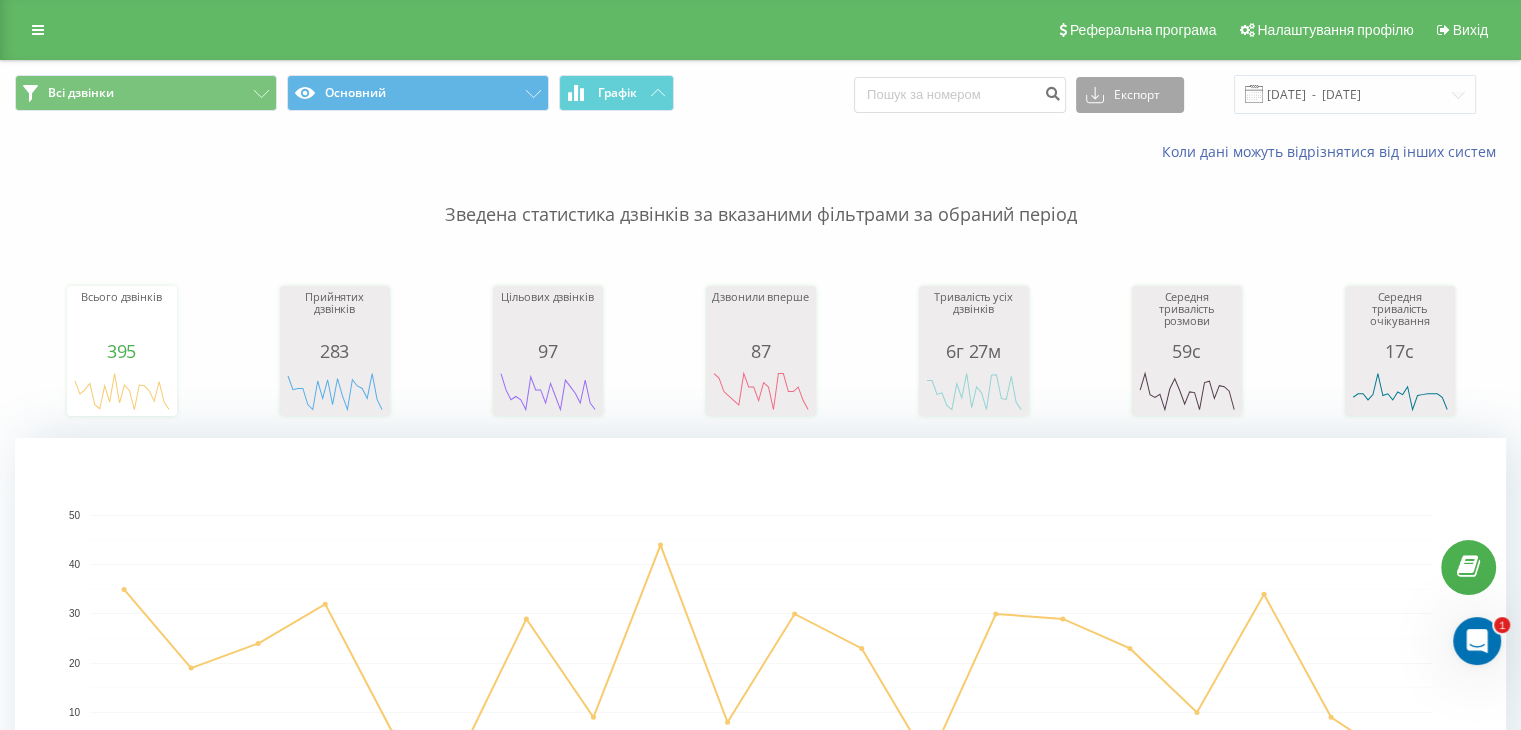 click on "Експорт" at bounding box center [1130, 95] 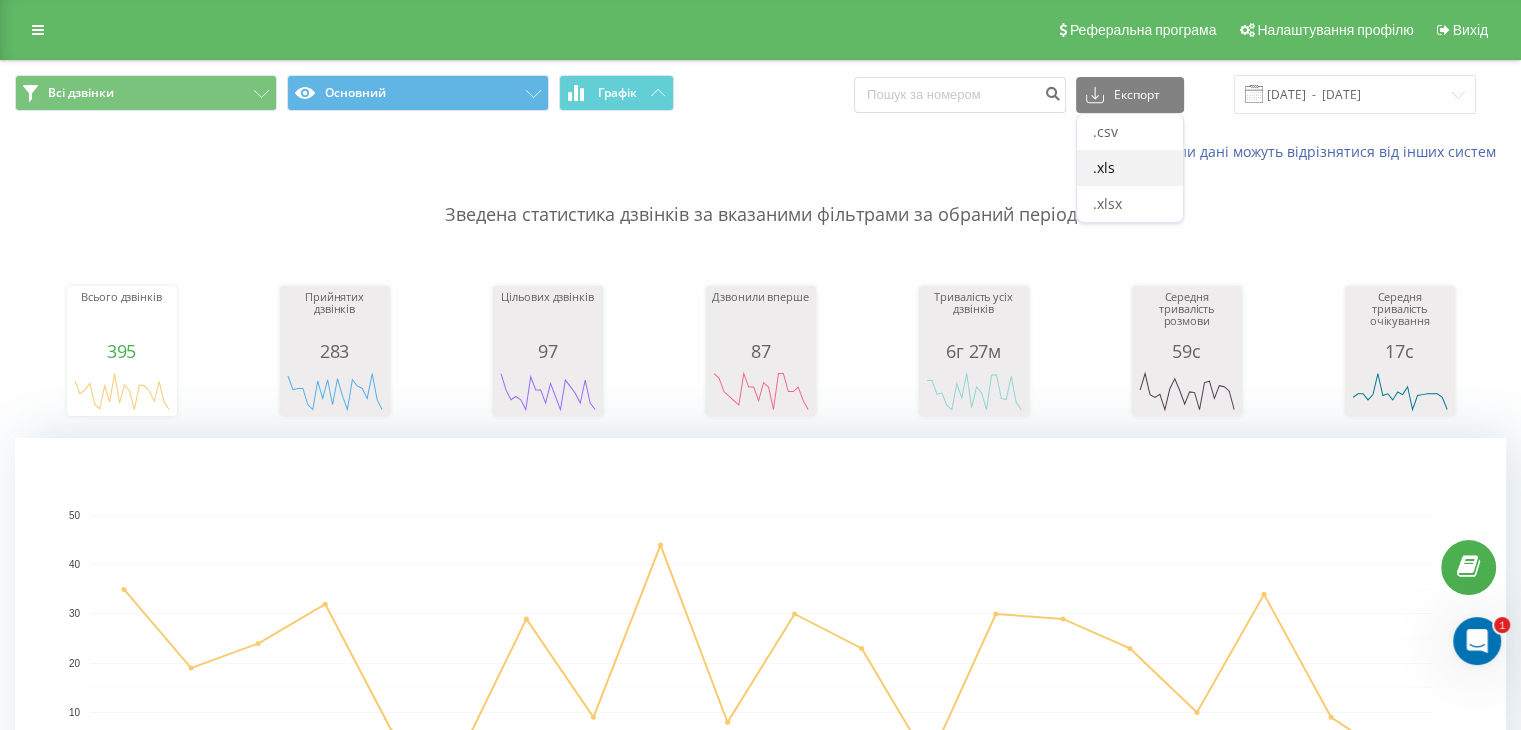 click on ".xls" at bounding box center [1130, 168] 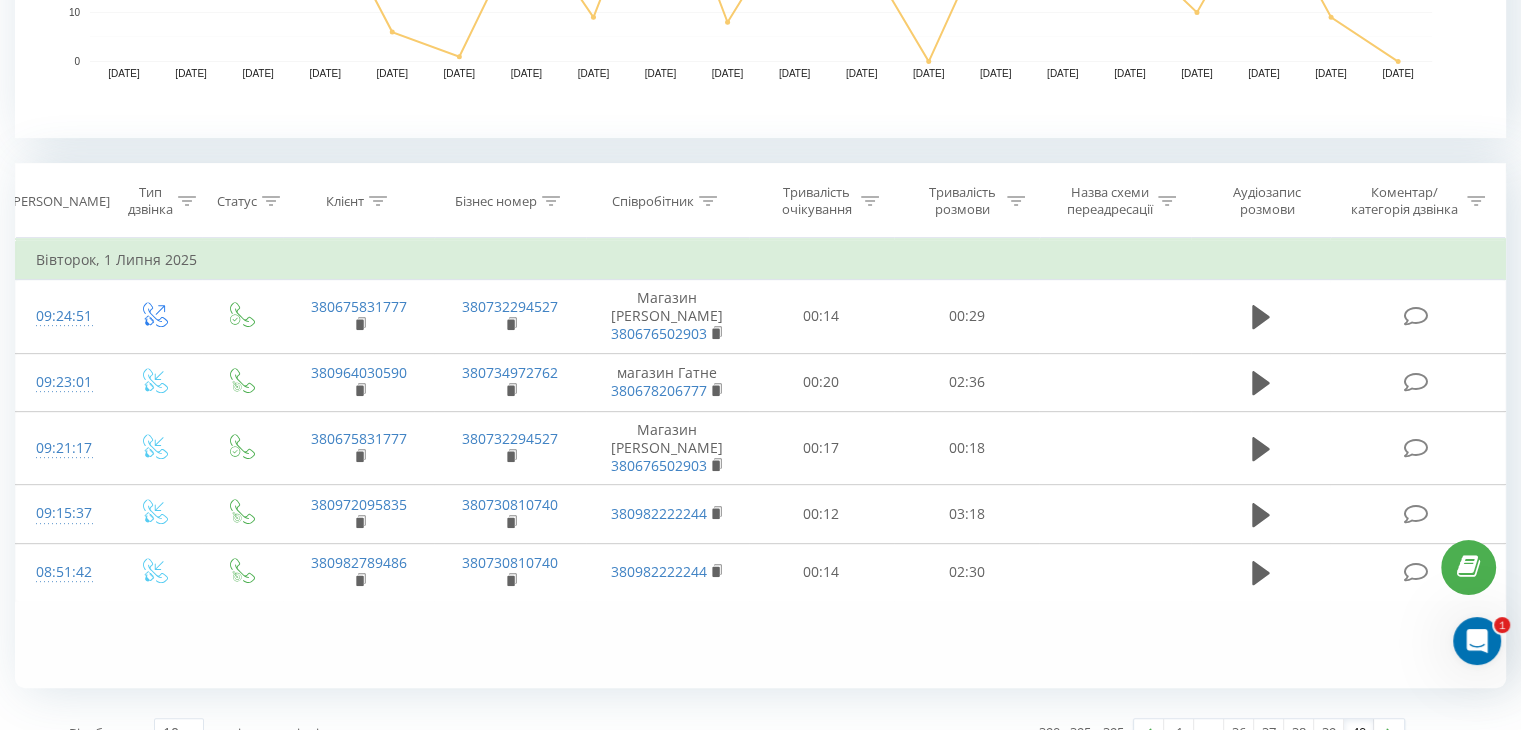 scroll, scrollTop: 732, scrollLeft: 0, axis: vertical 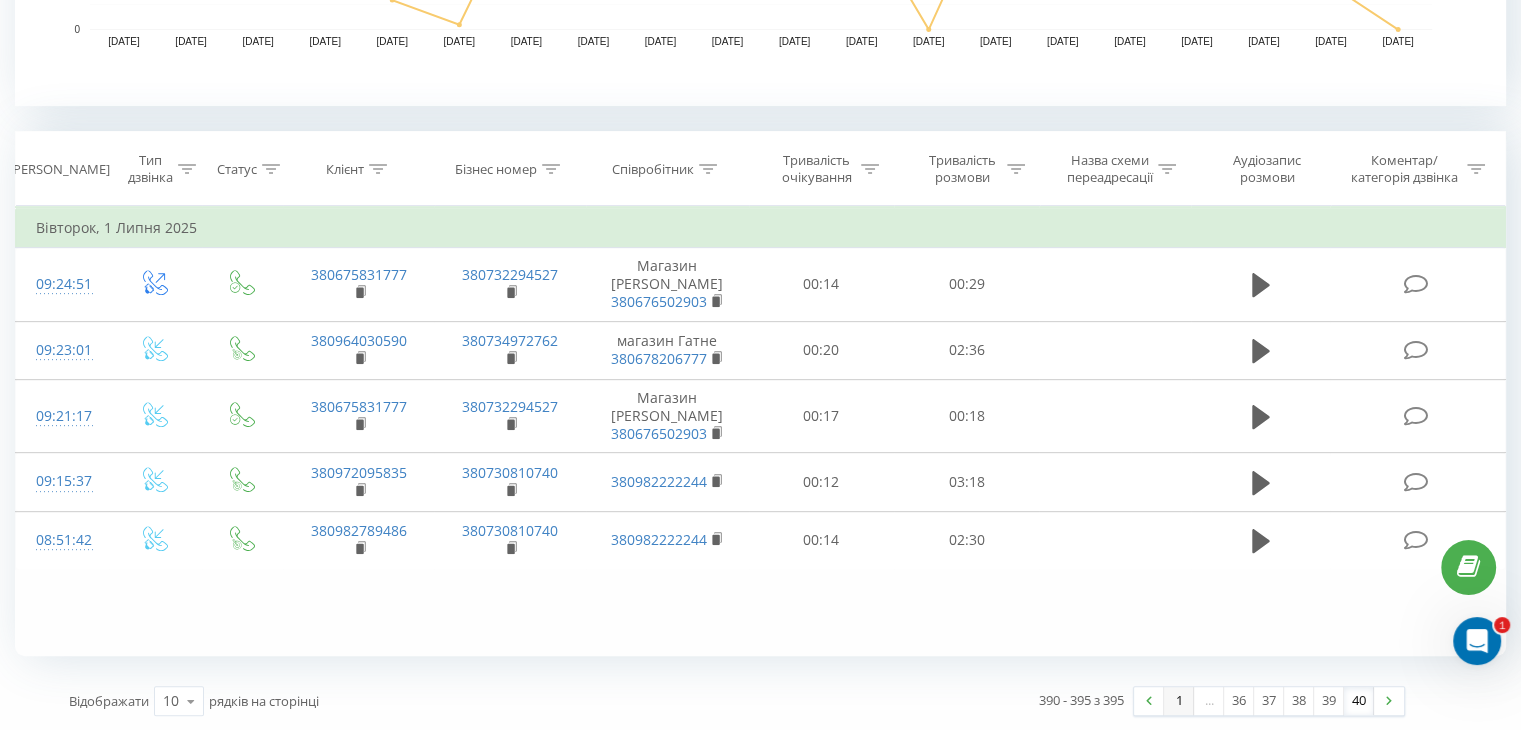 click on "1" at bounding box center (1179, 701) 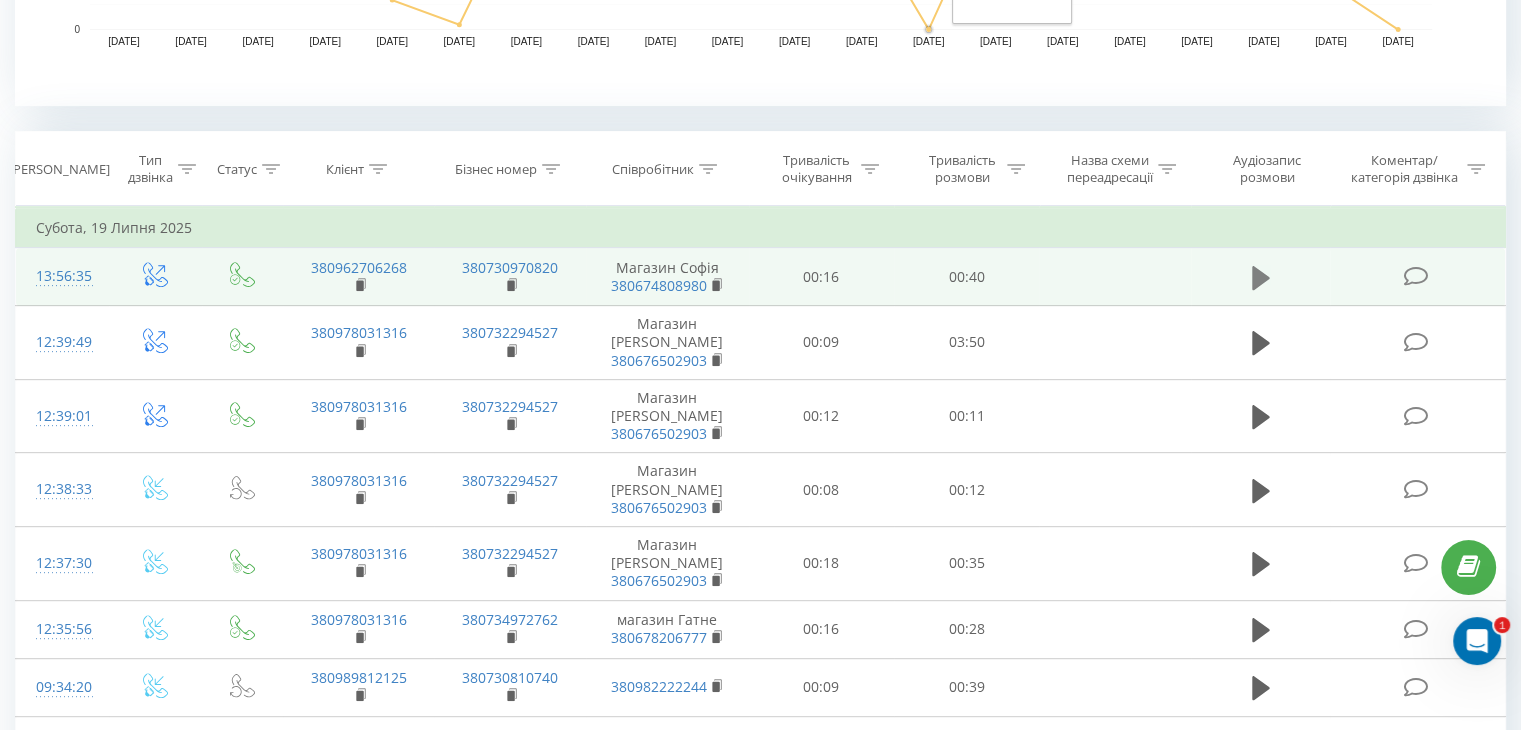click 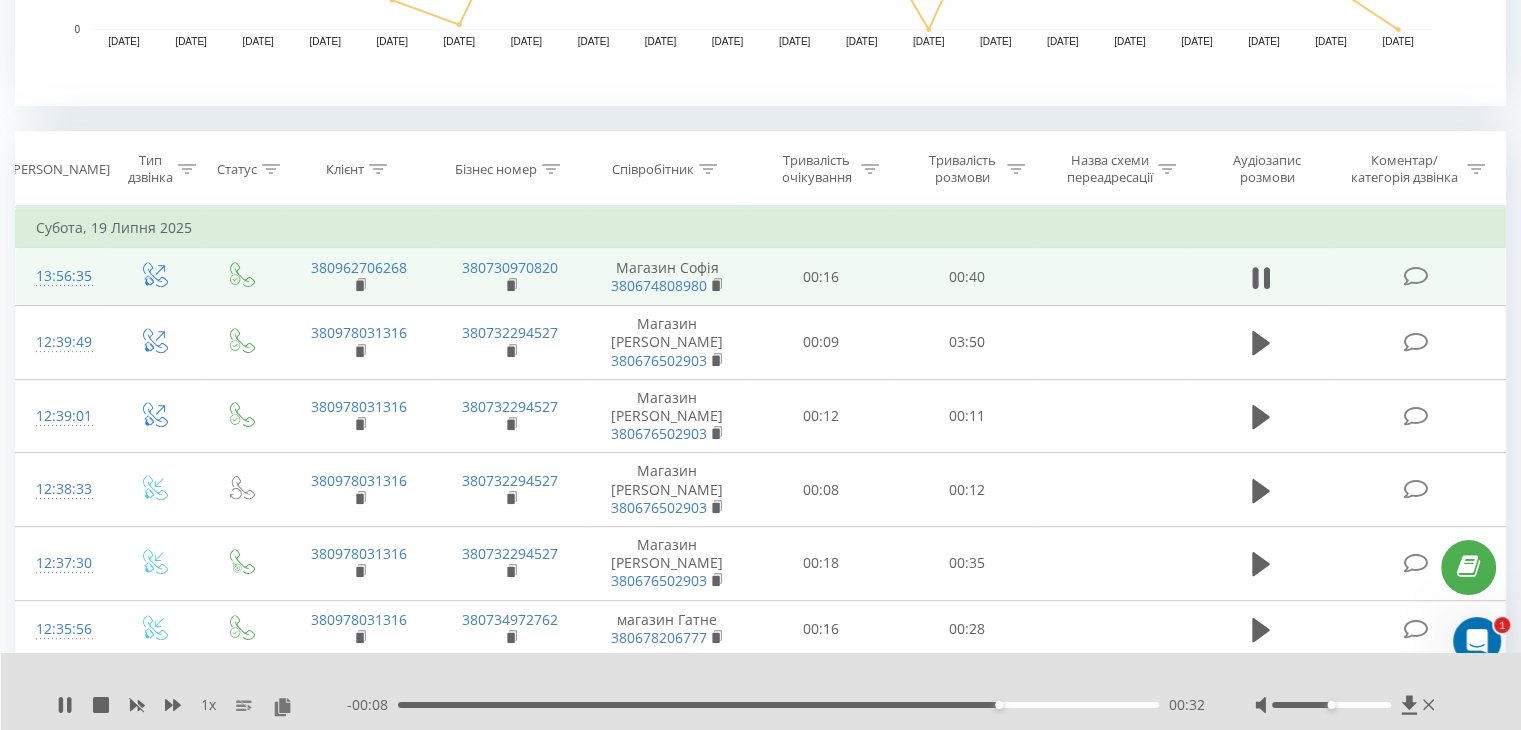 click on "Субота, 19 Липня 2025" at bounding box center [761, 228] 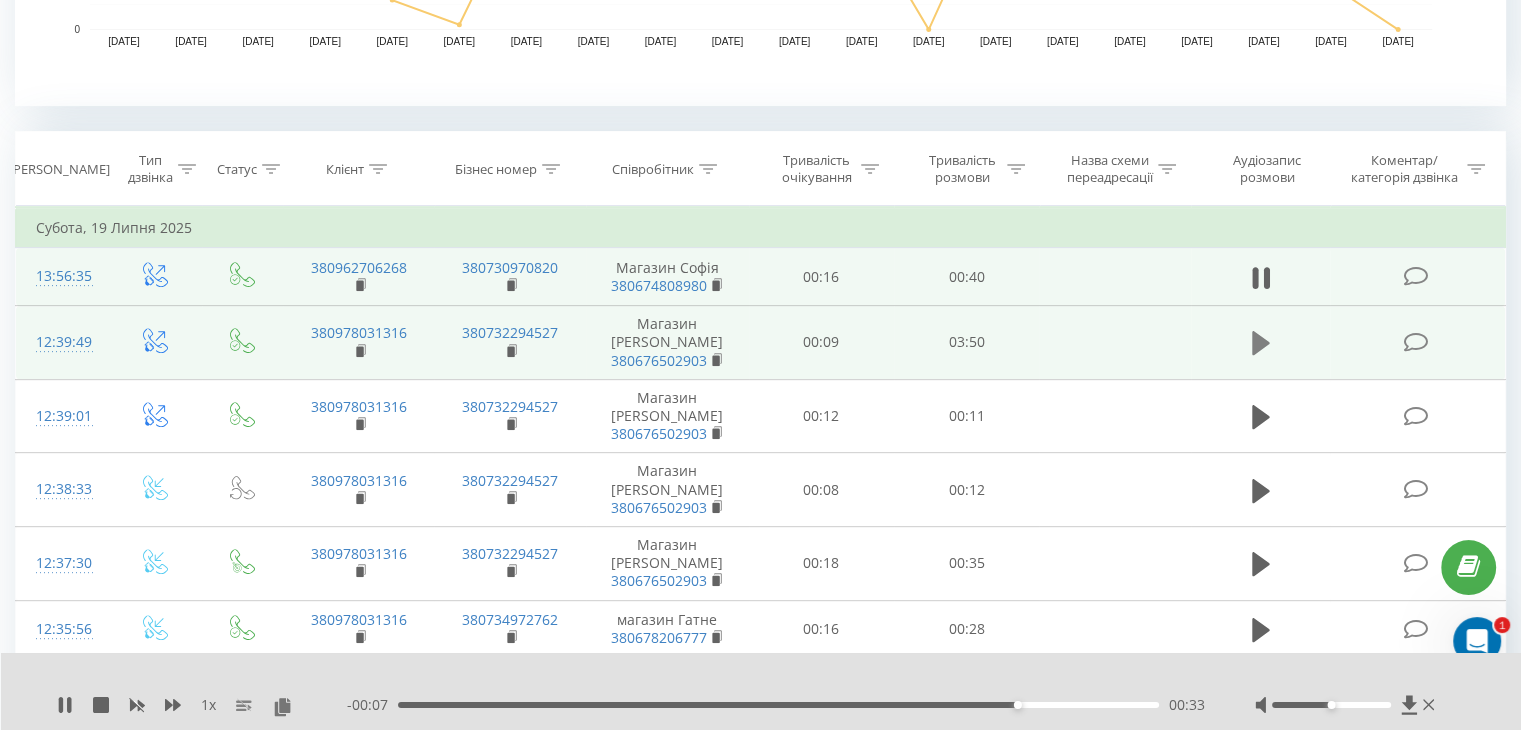 click 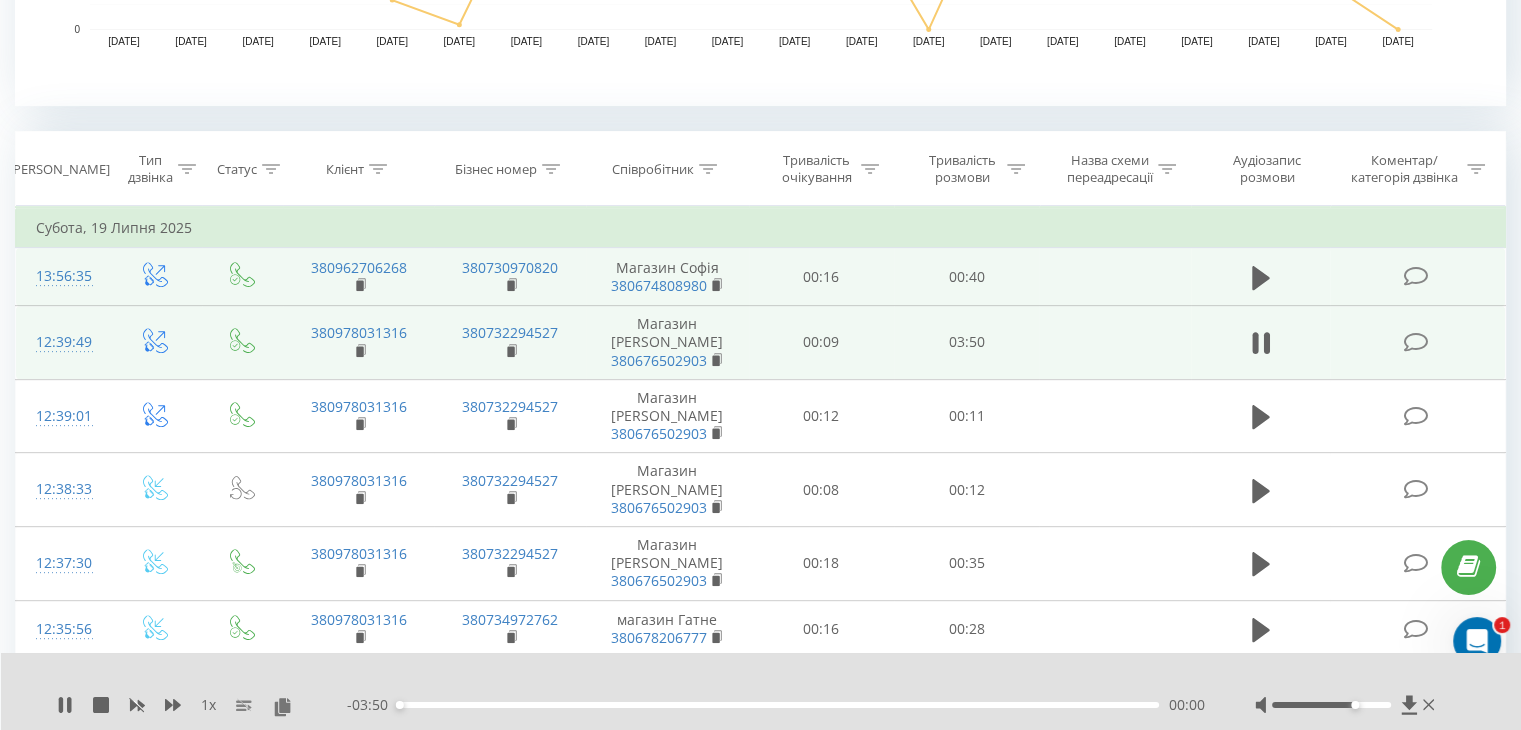 drag, startPoint x: 1325, startPoint y: 702, endPoint x: 1357, endPoint y: 705, distance: 32.140316 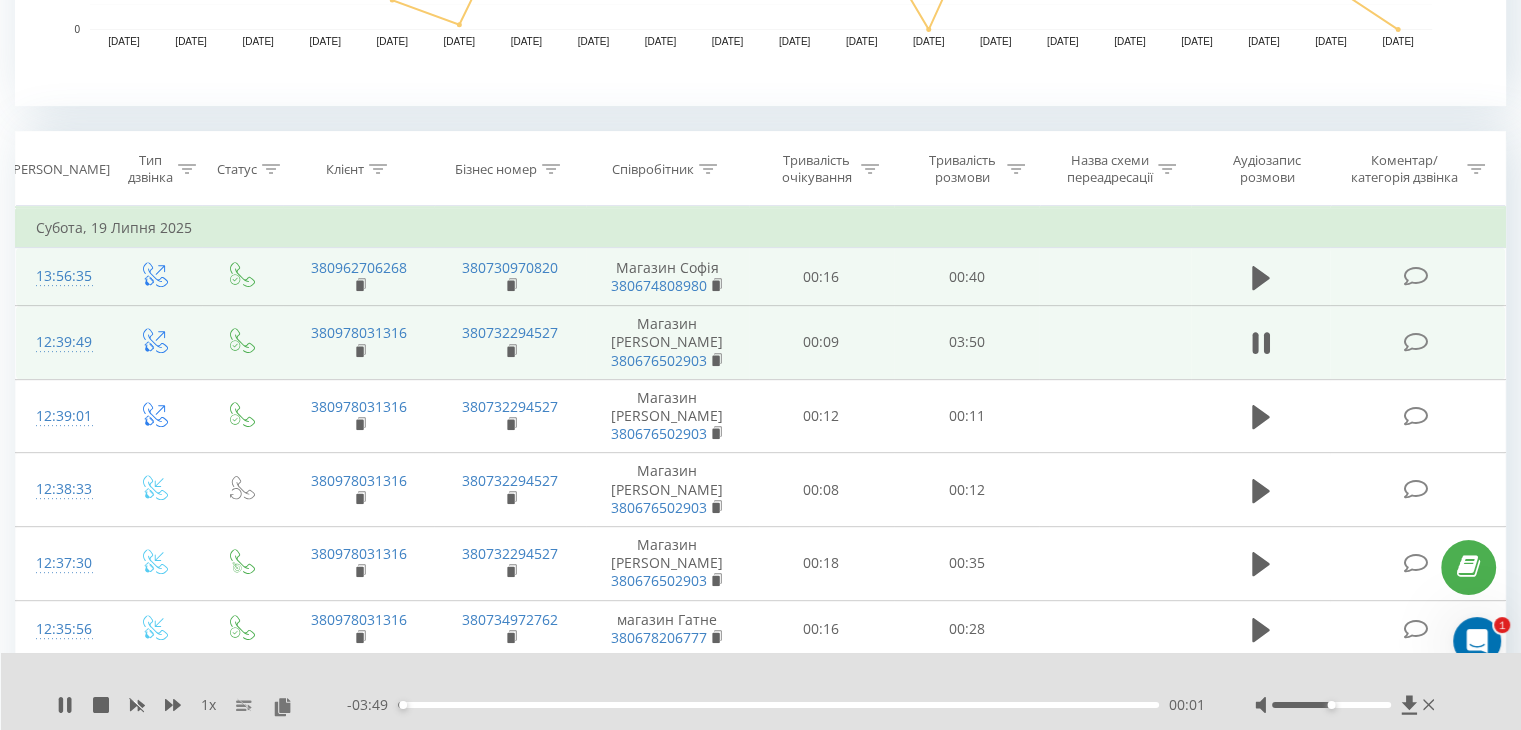 drag, startPoint x: 1357, startPoint y: 705, endPoint x: 1318, endPoint y: 704, distance: 39.012817 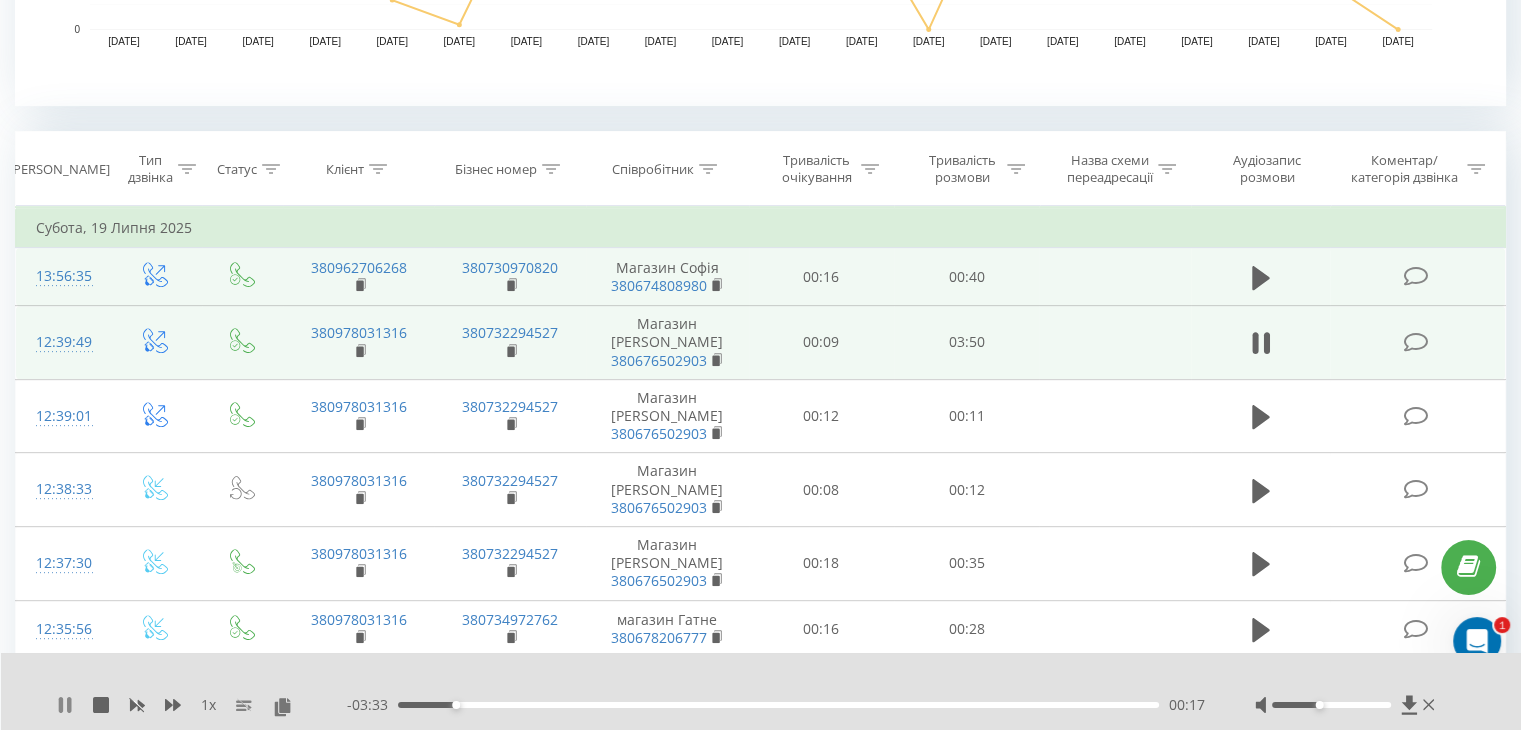 click 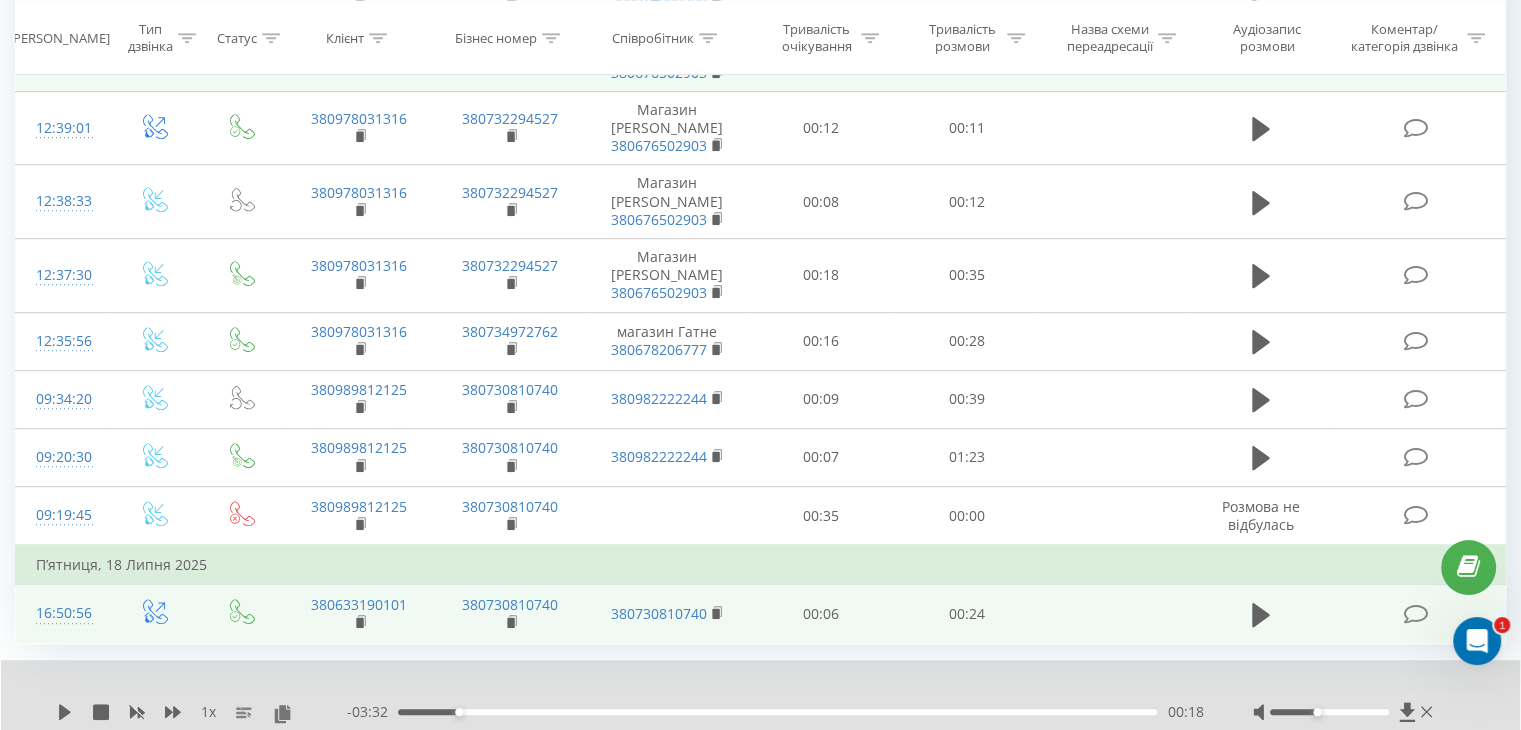 scroll, scrollTop: 1020, scrollLeft: 0, axis: vertical 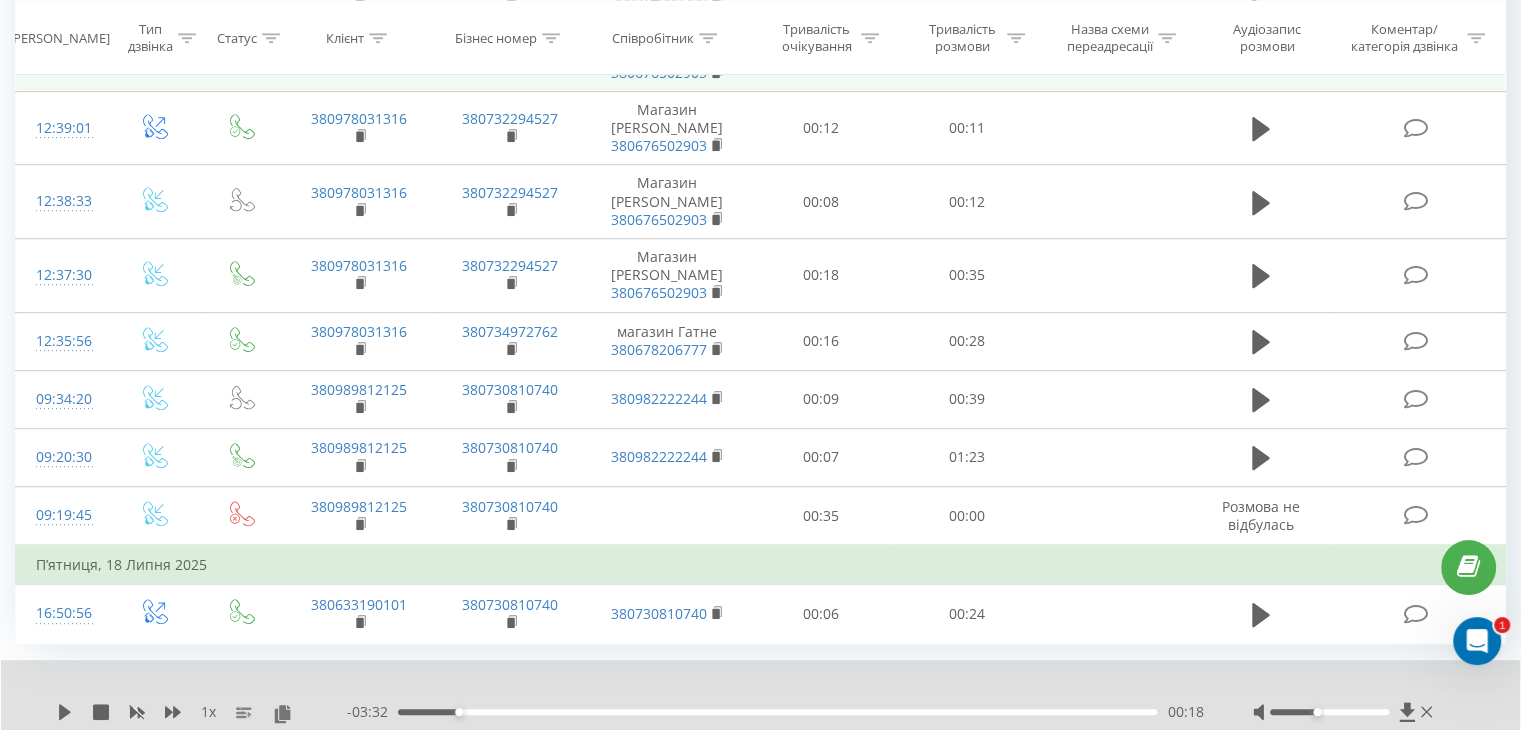 click on "40" at bounding box center (1359, 766) 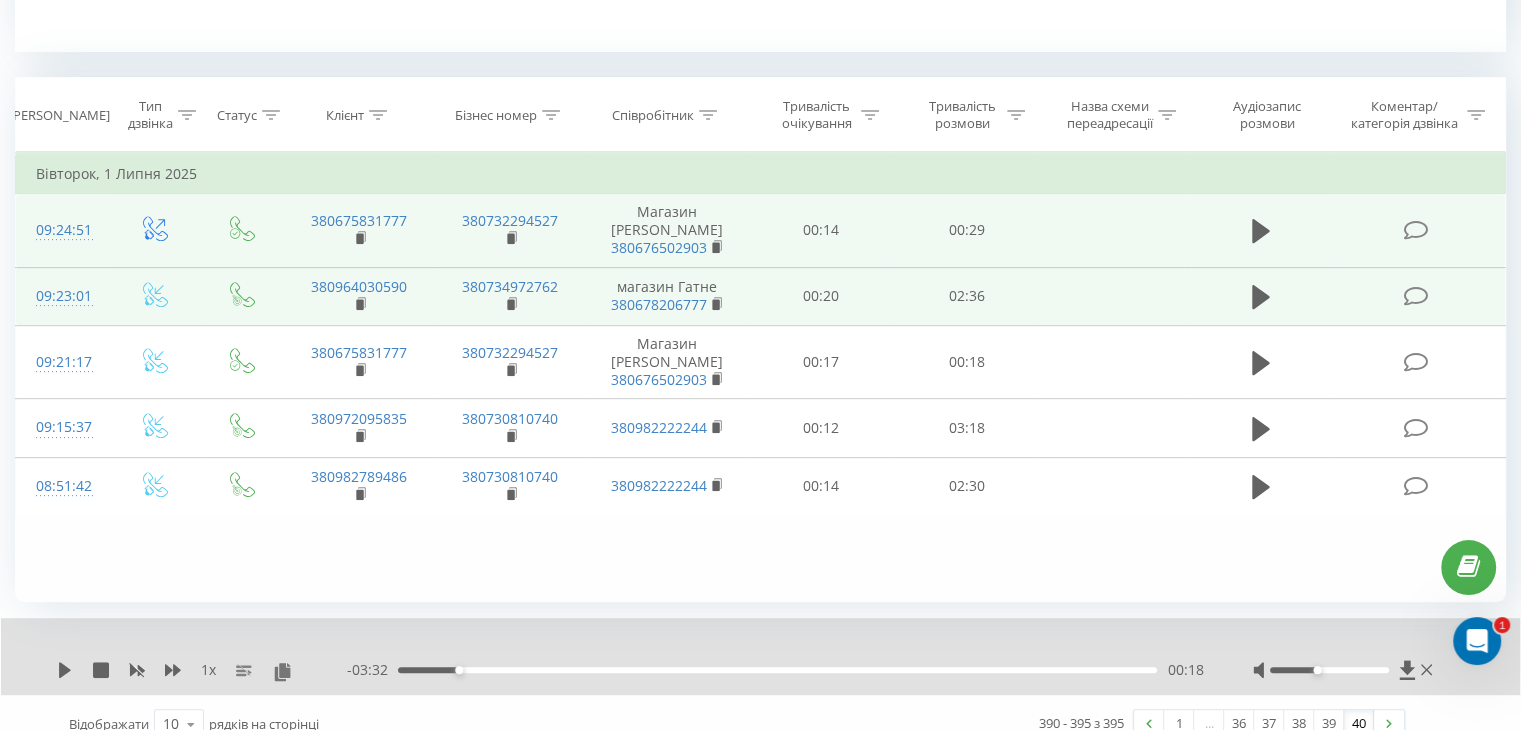 scroll, scrollTop: 809, scrollLeft: 0, axis: vertical 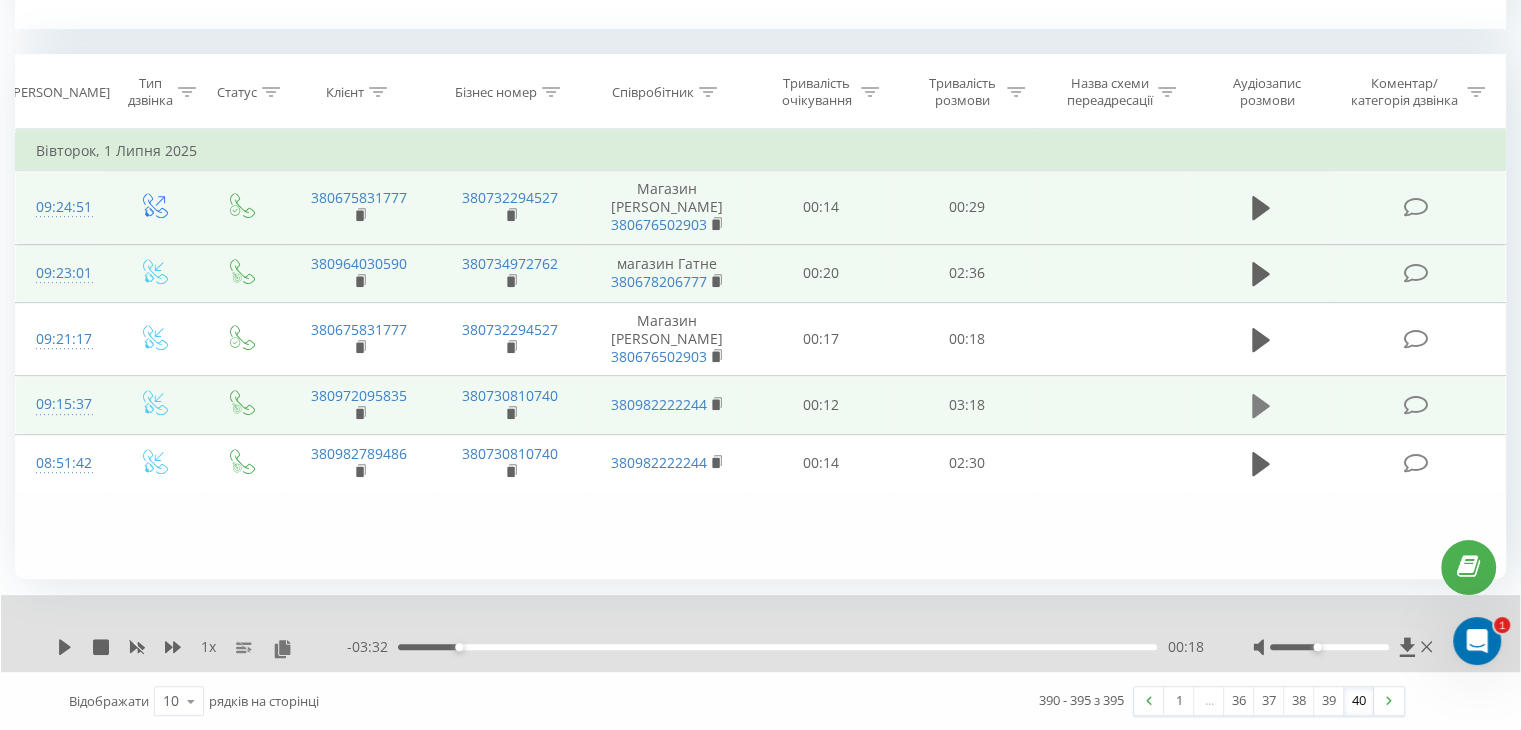 click at bounding box center (1261, 406) 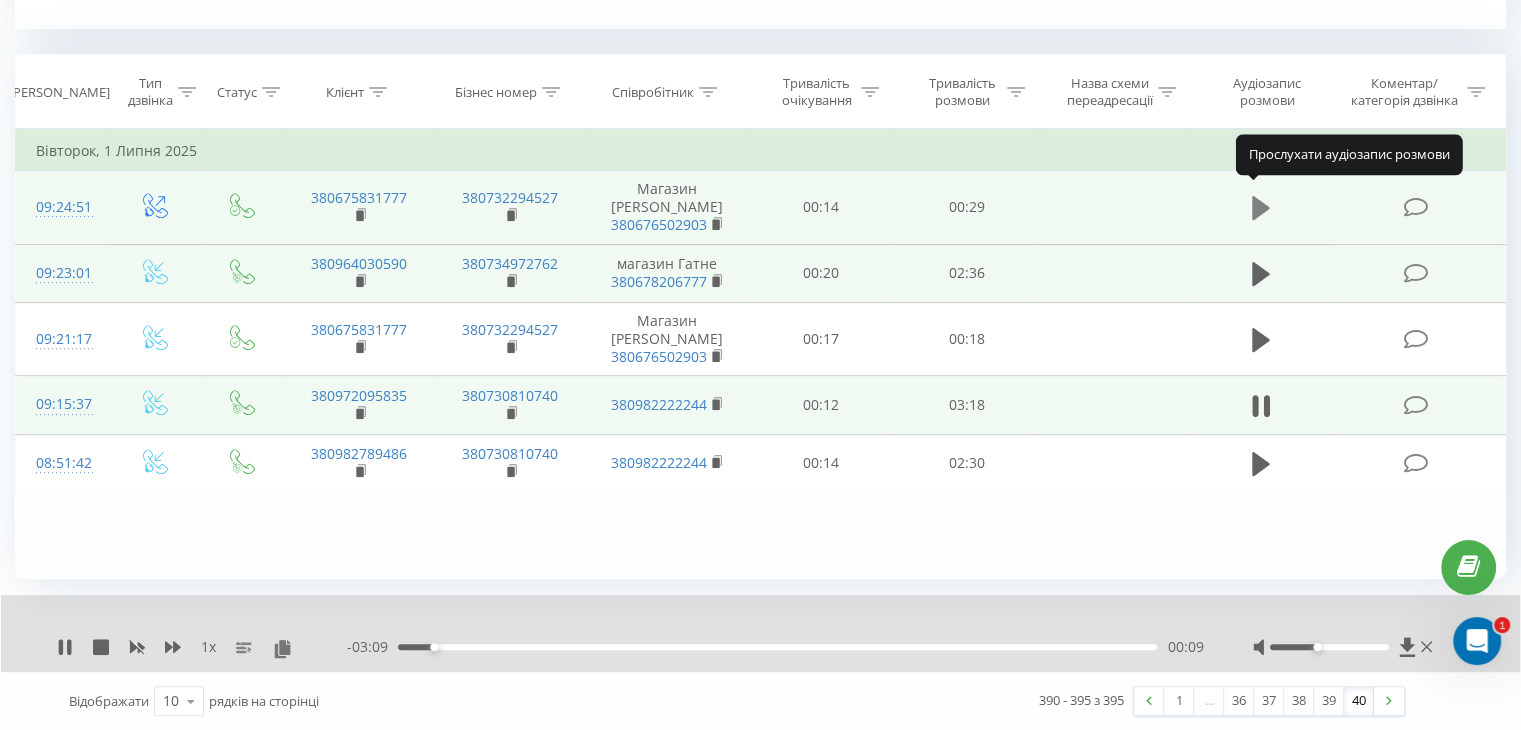click 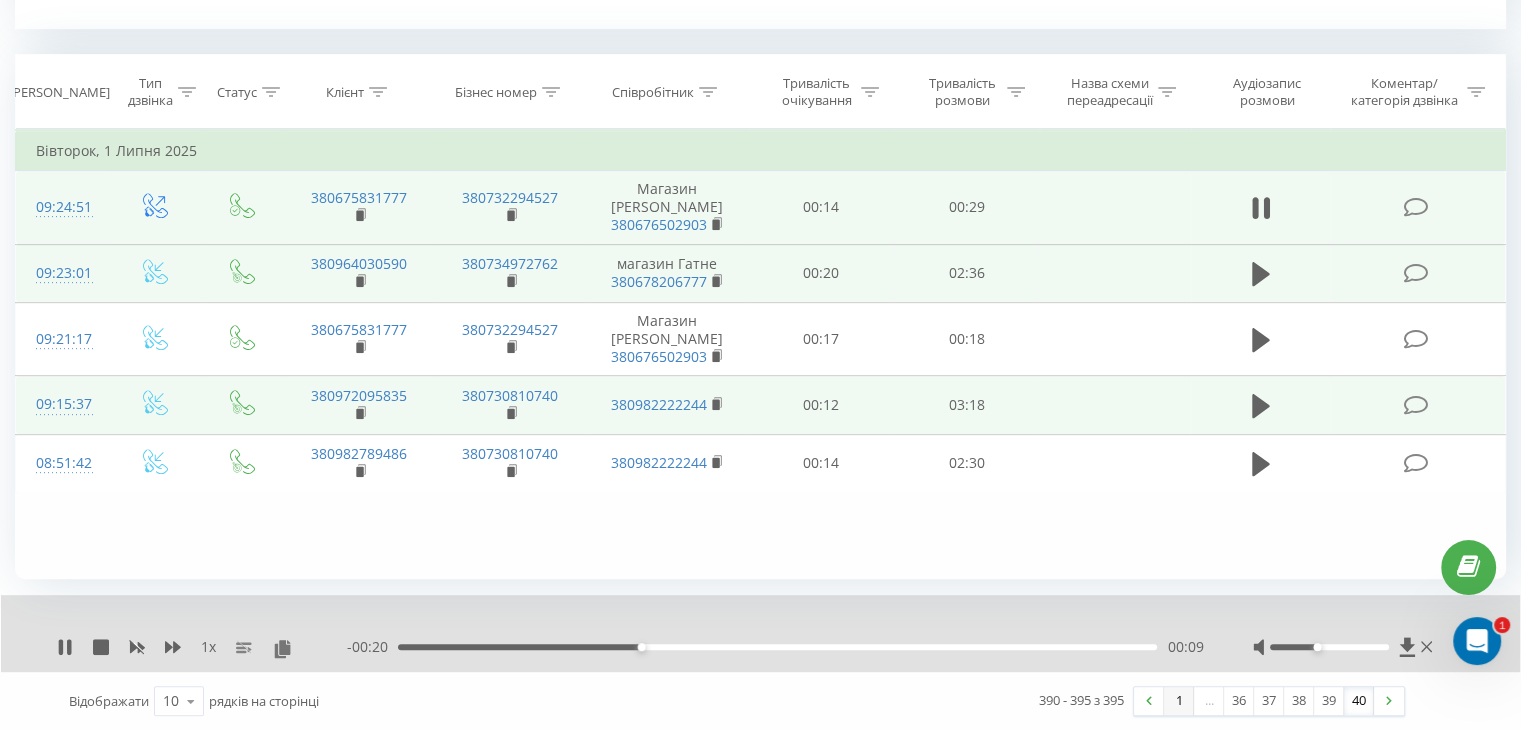 click on "1" at bounding box center (1179, 701) 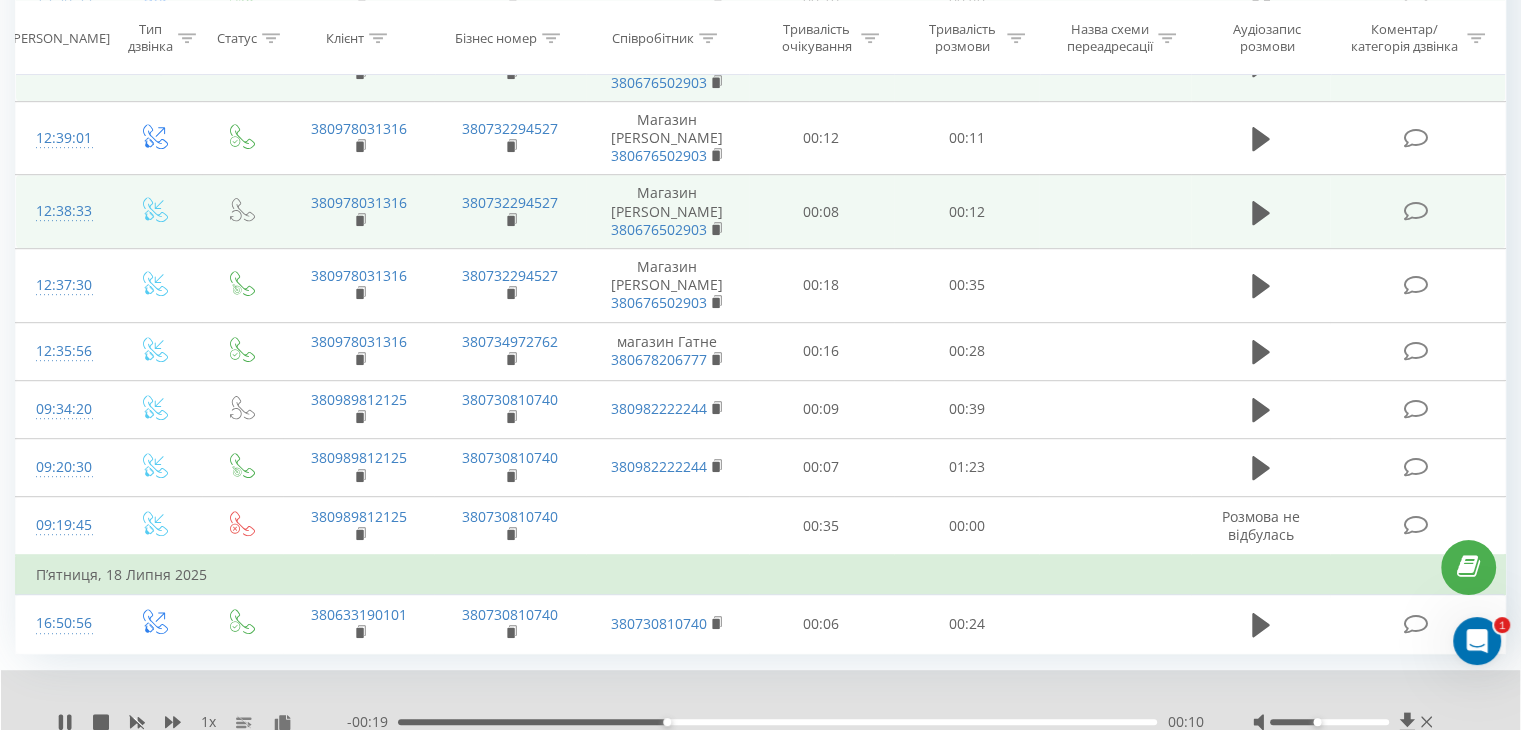 scroll, scrollTop: 1020, scrollLeft: 0, axis: vertical 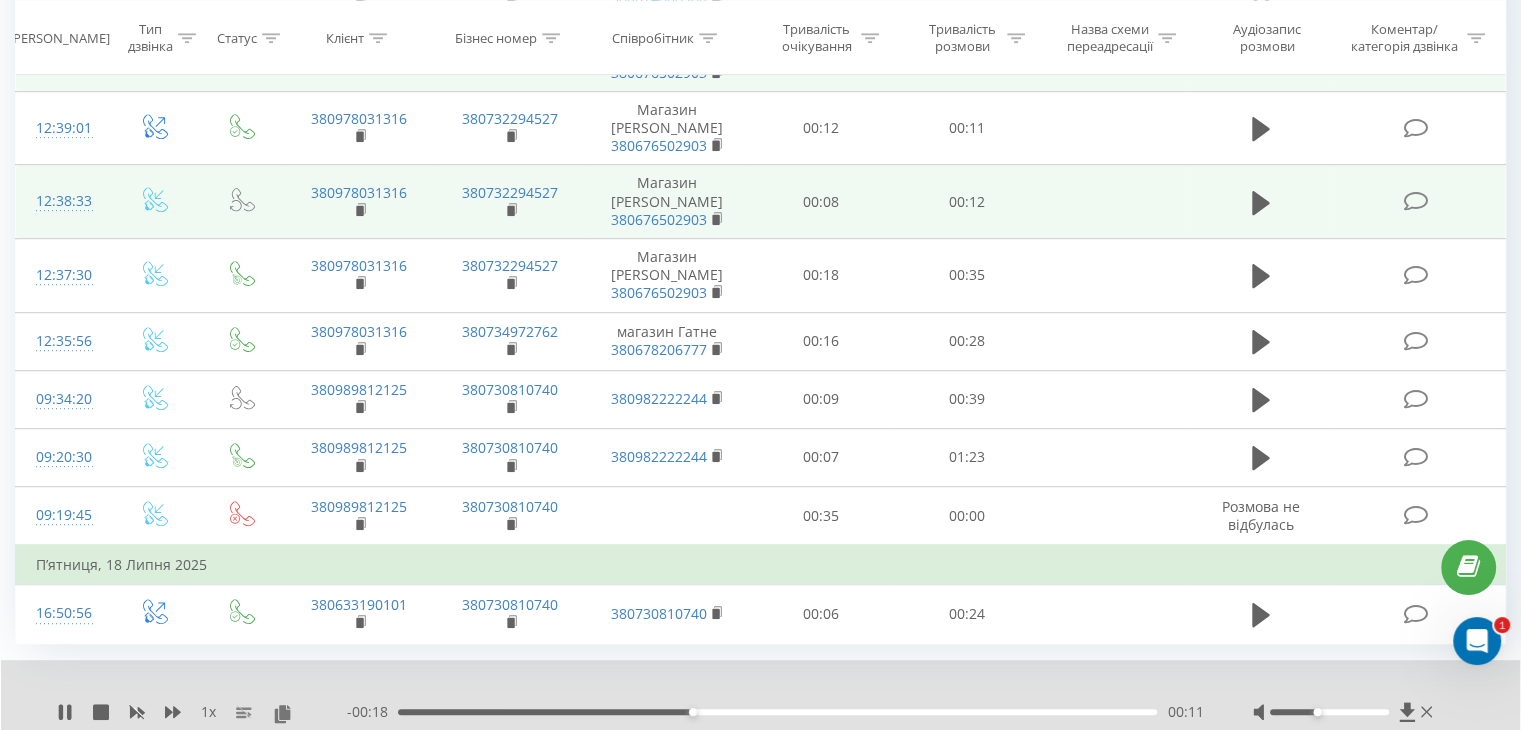 click on "3" at bounding box center [1239, 766] 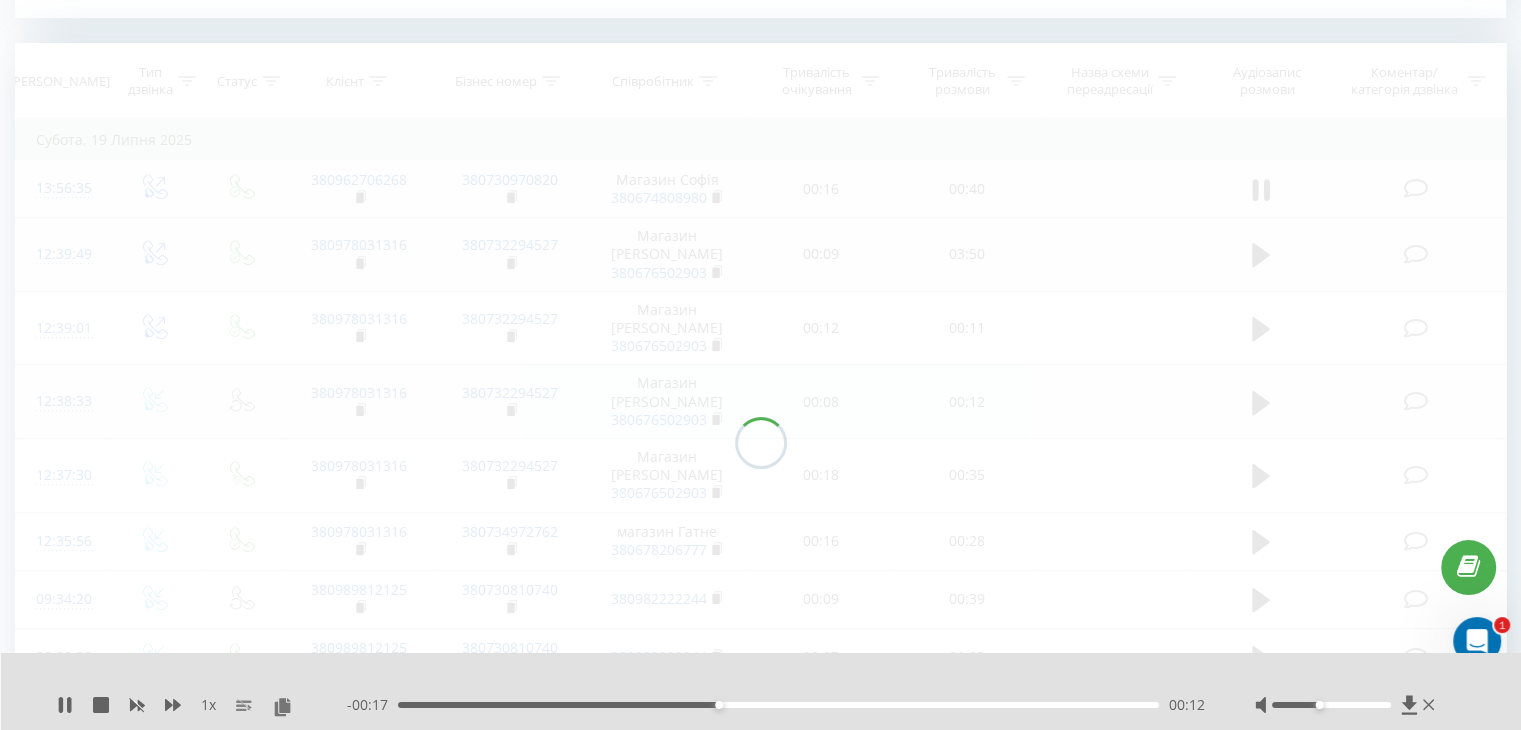 scroll, scrollTop: 812, scrollLeft: 0, axis: vertical 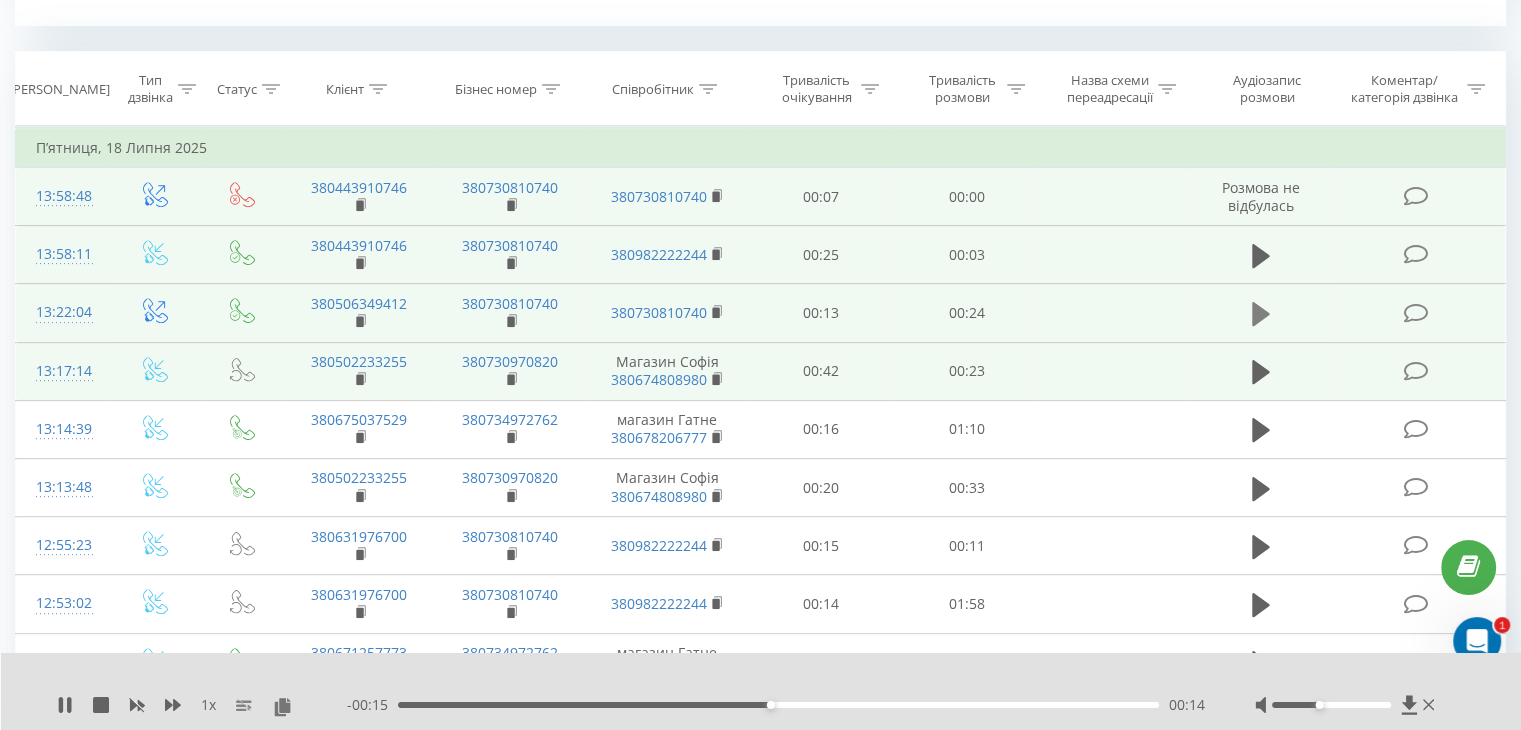 click 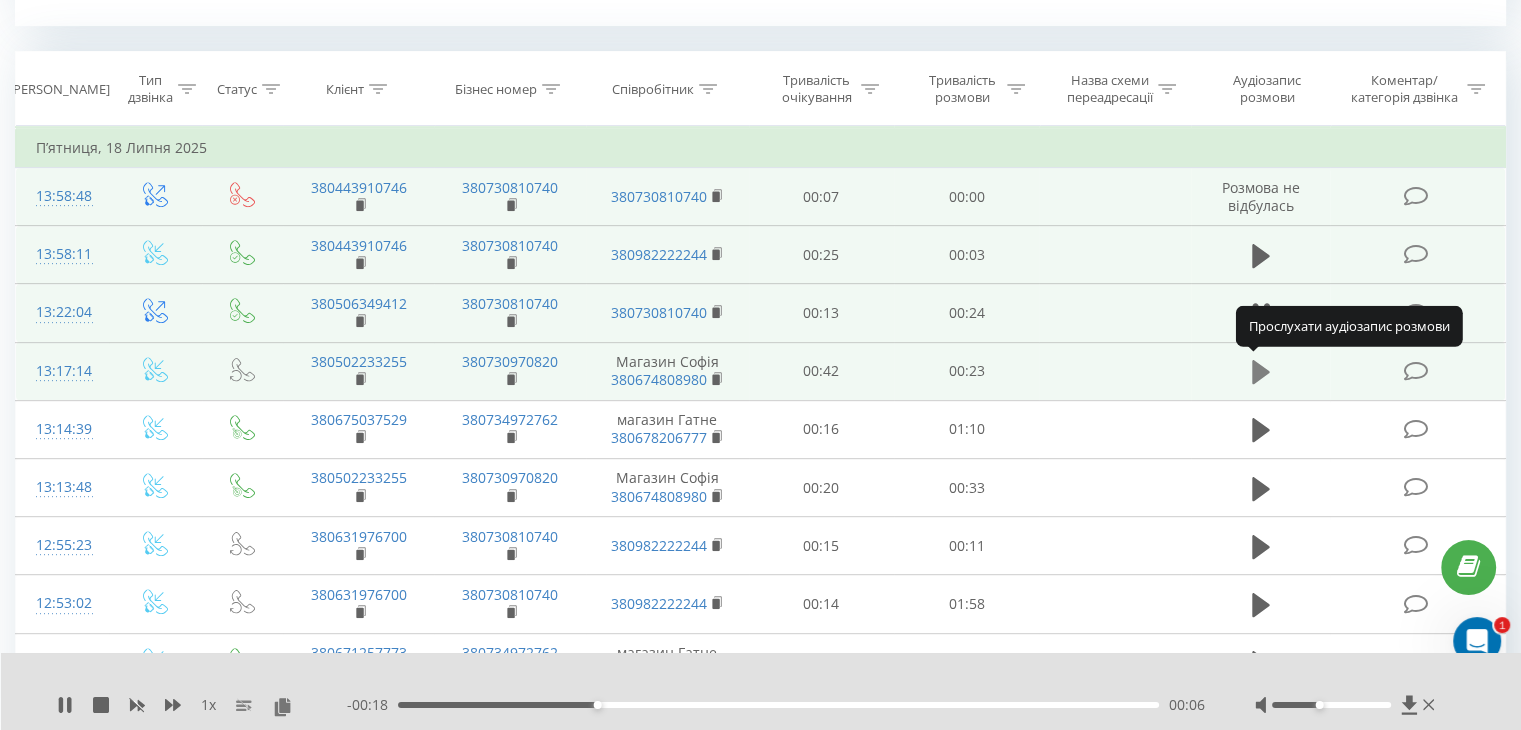 click 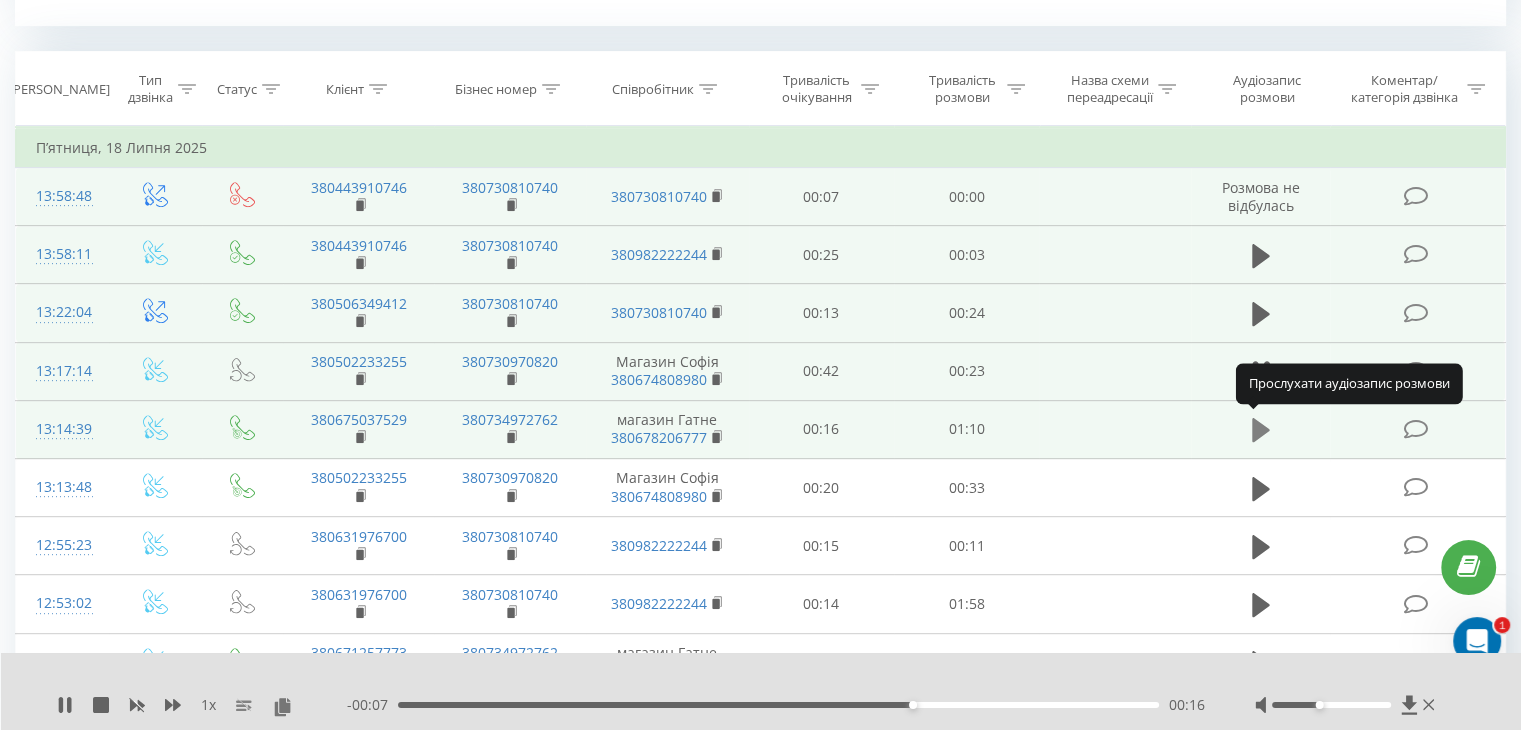 click 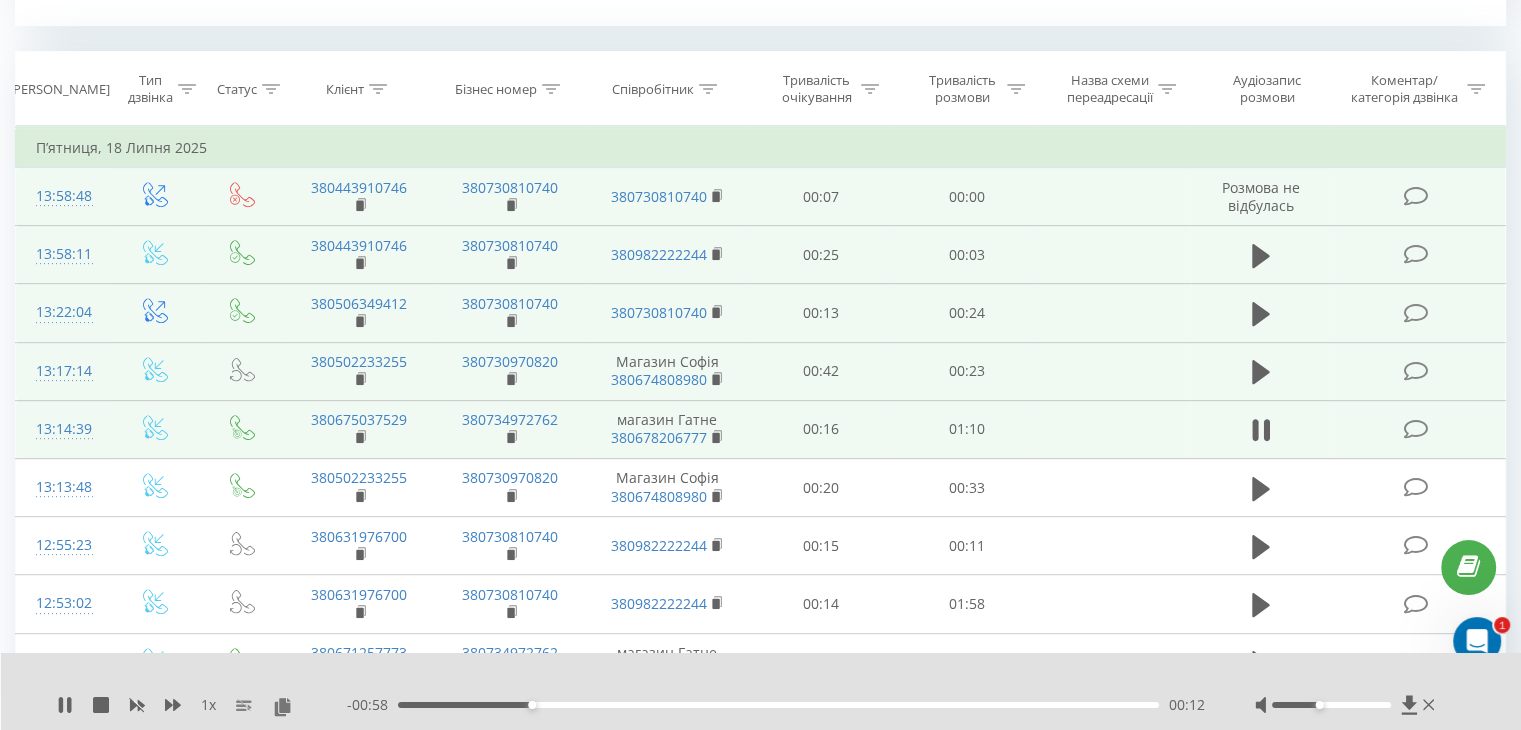 click 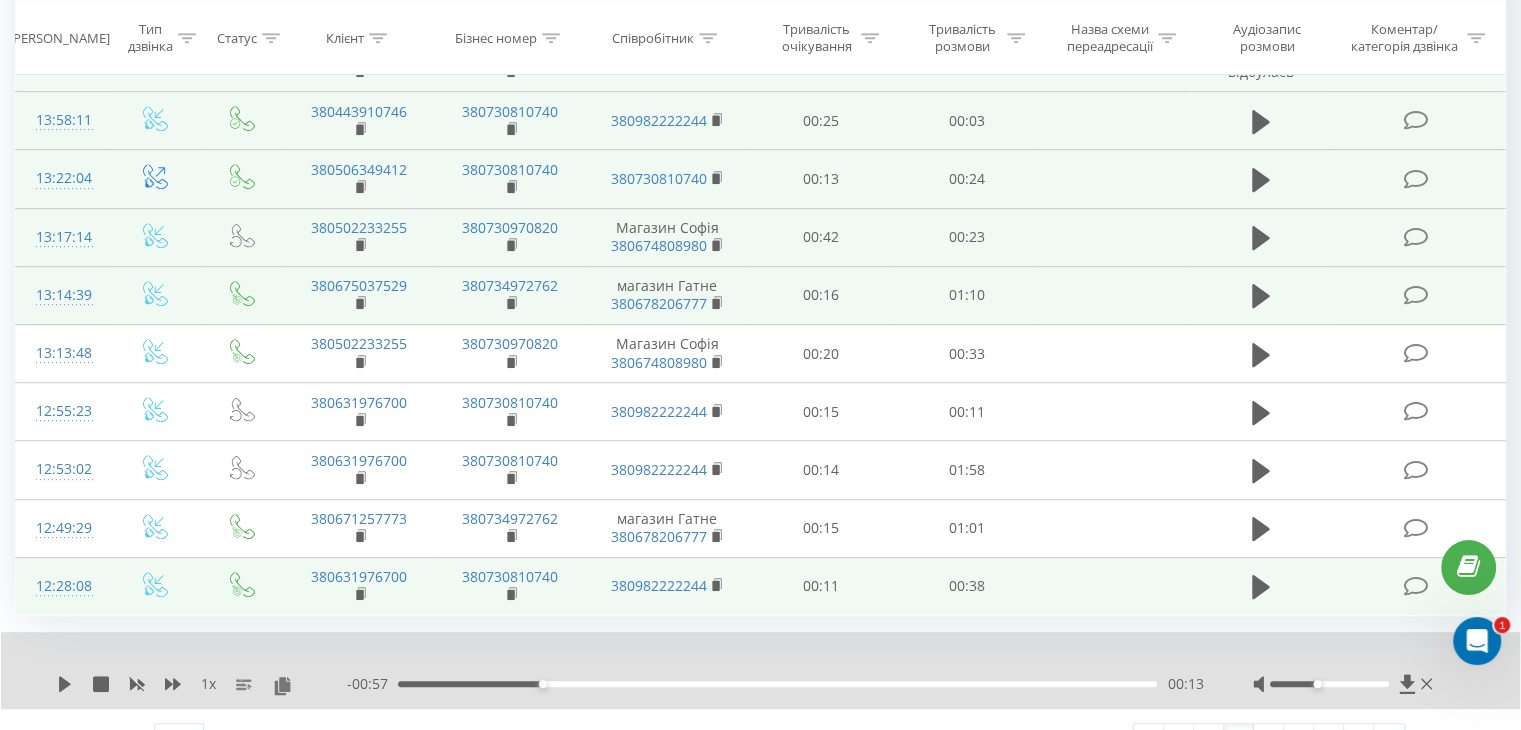 scroll, scrollTop: 980, scrollLeft: 0, axis: vertical 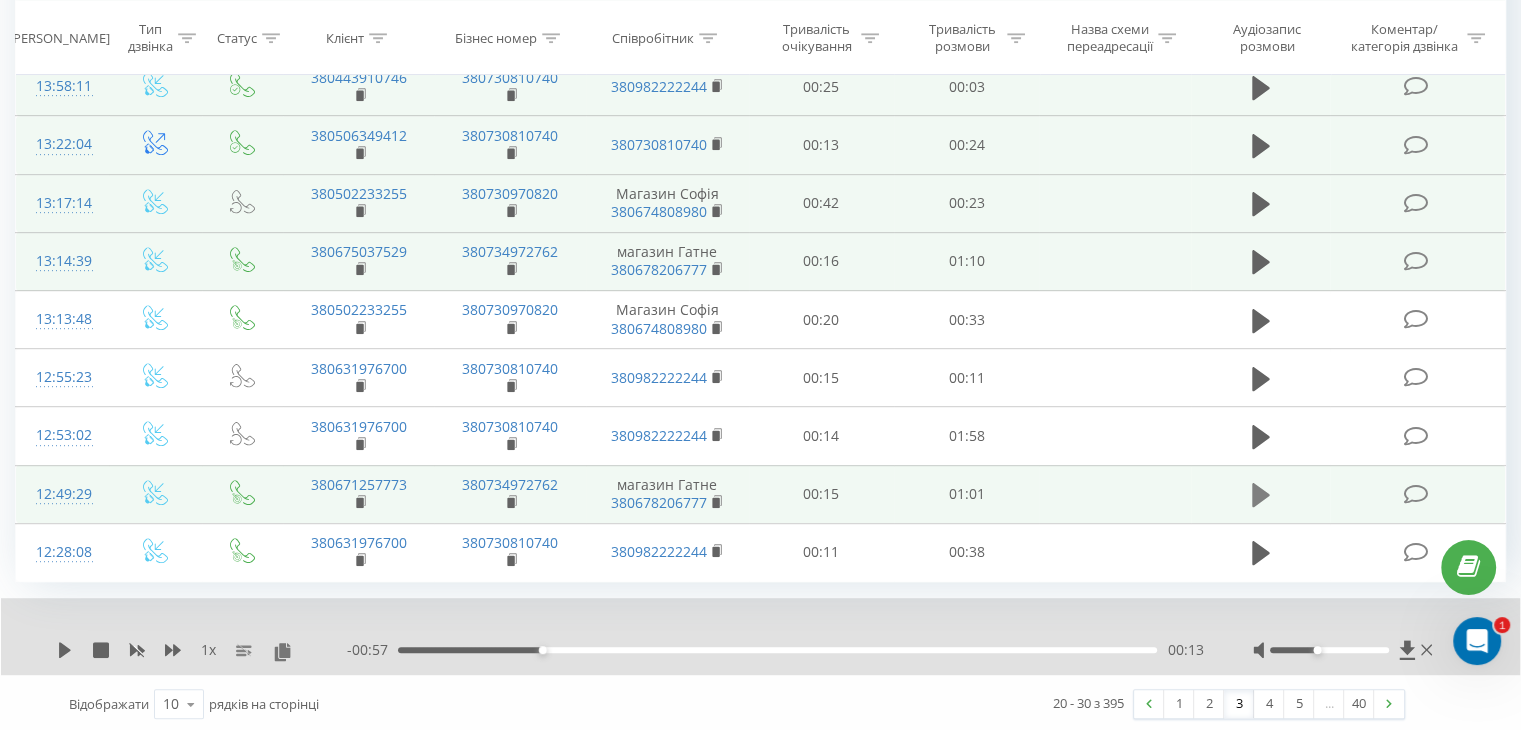 click 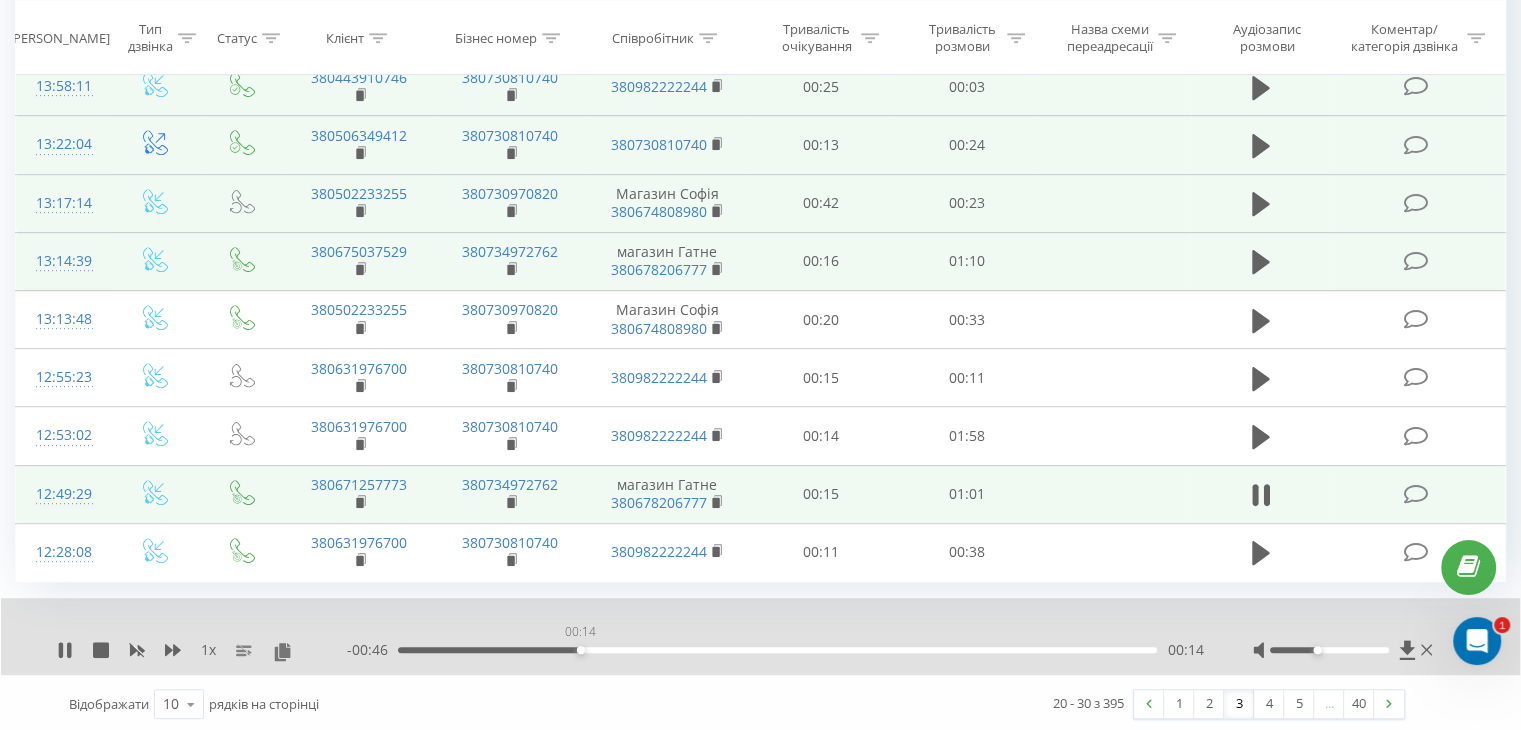 drag, startPoint x: 516, startPoint y: 646, endPoint x: 644, endPoint y: 645, distance: 128.0039 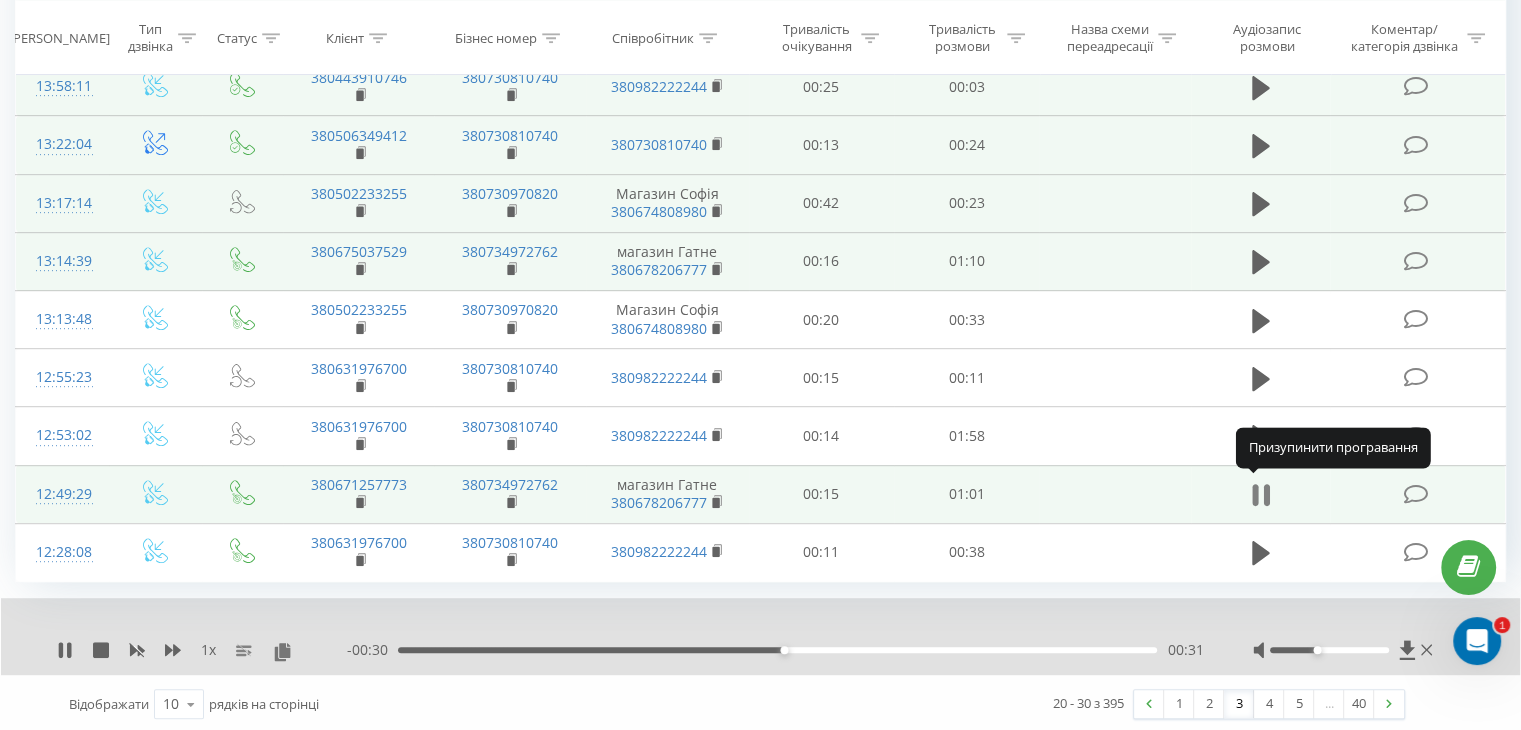 click 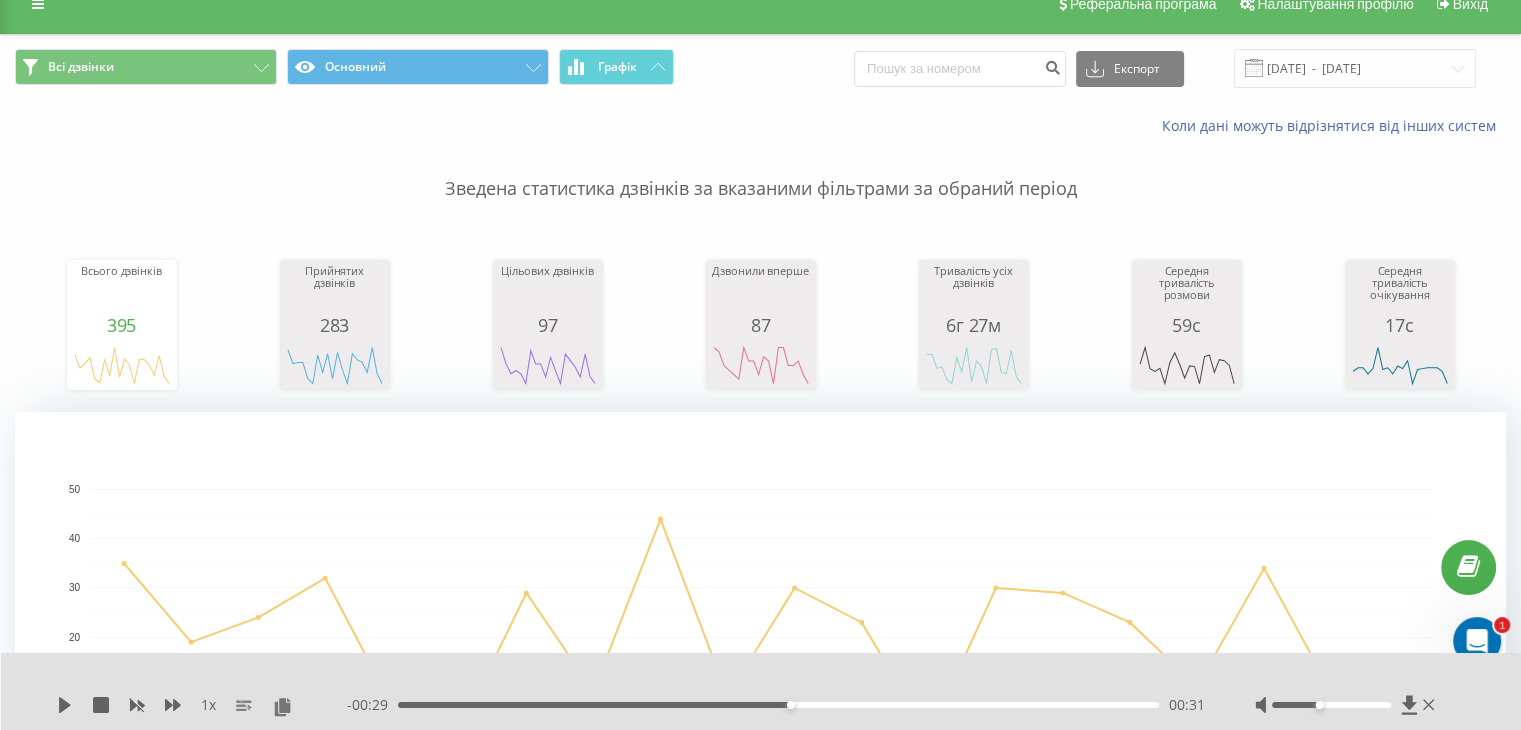 scroll, scrollTop: 0, scrollLeft: 0, axis: both 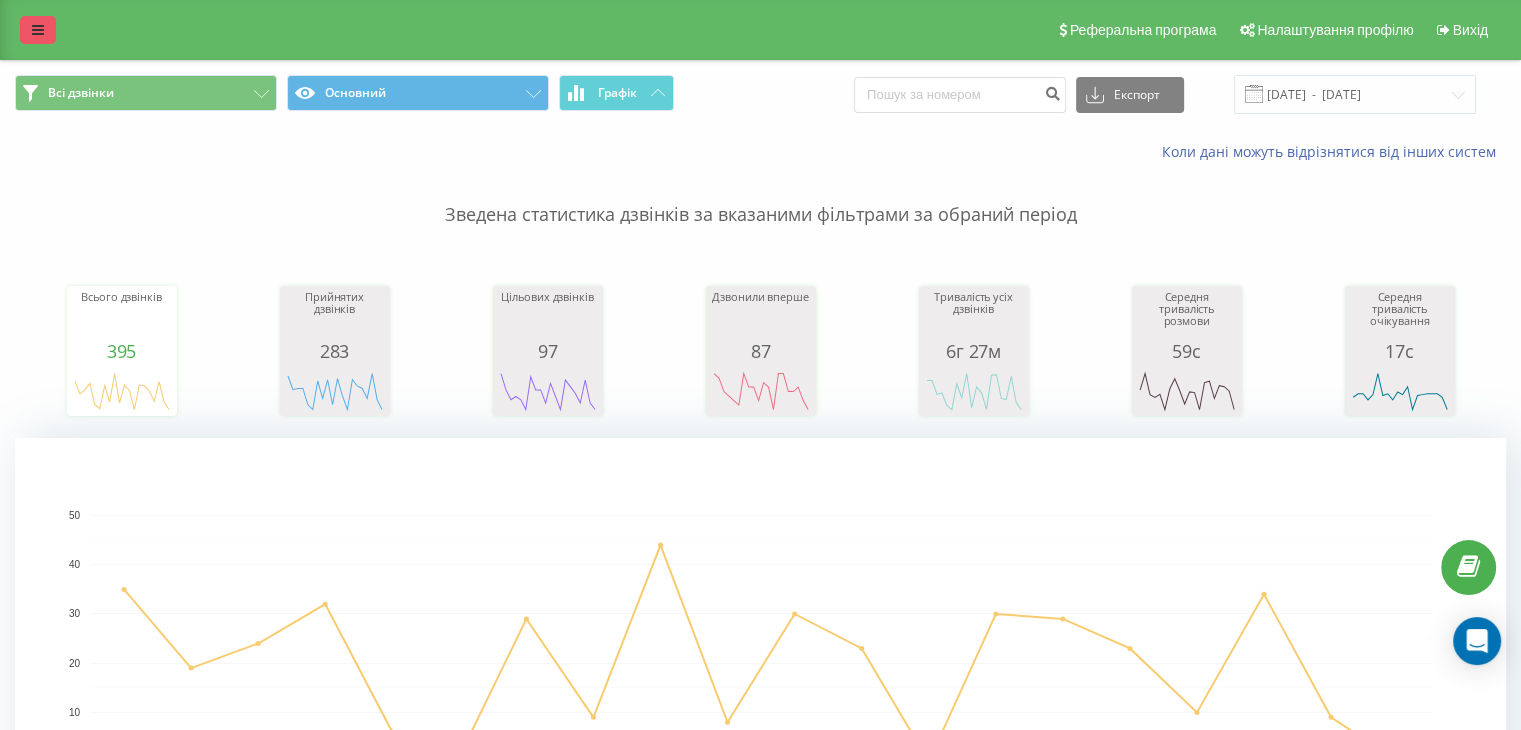 click at bounding box center (38, 30) 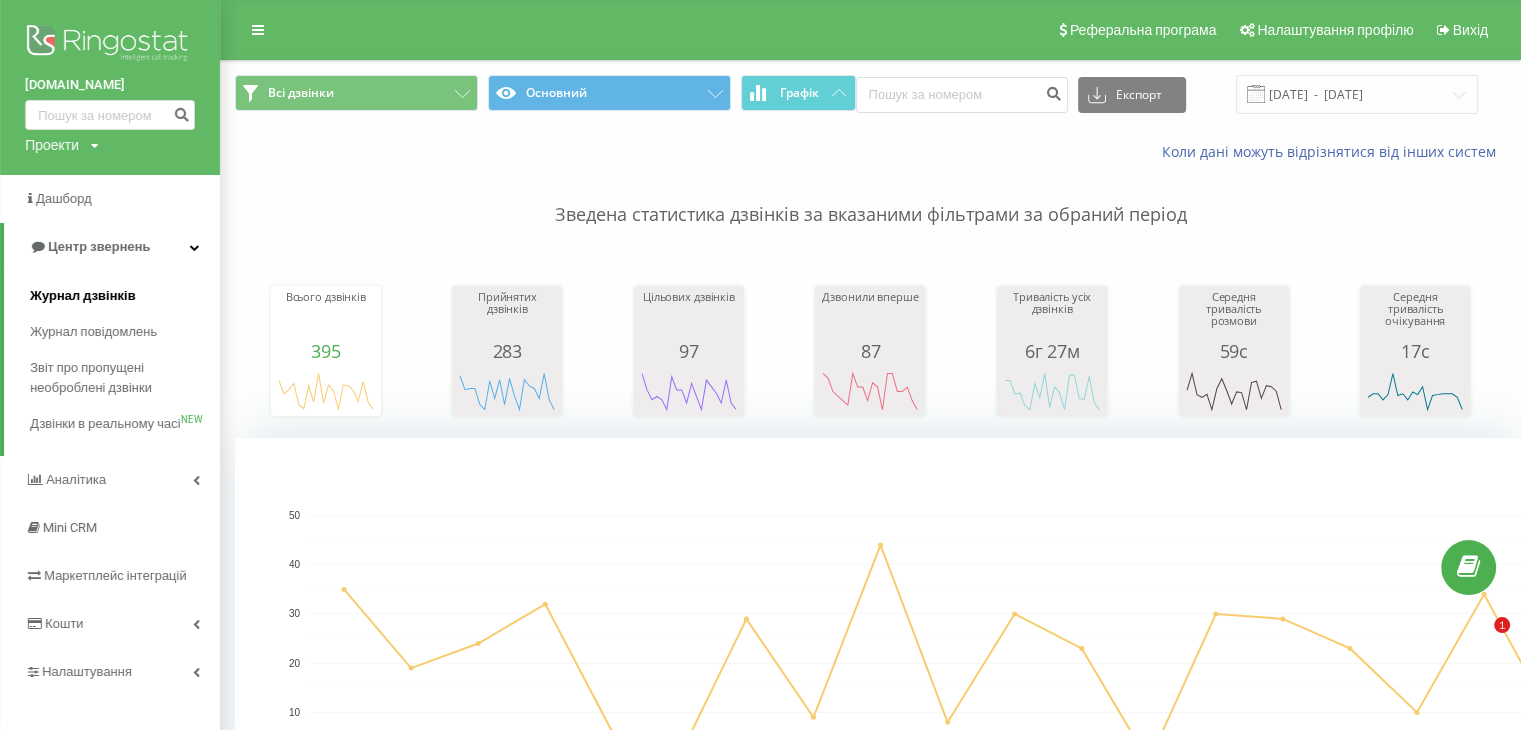 click on "Журнал дзвінків" at bounding box center [125, 296] 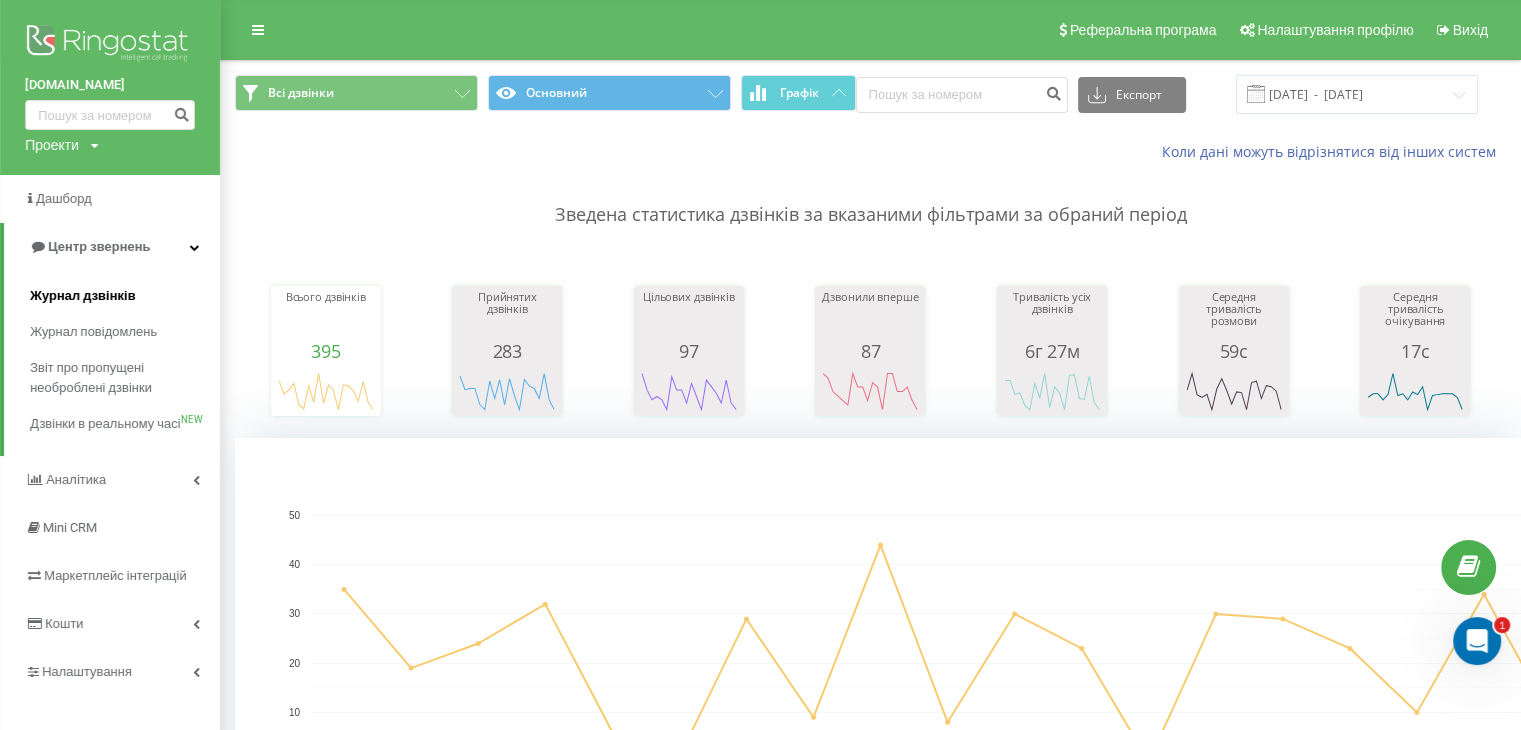 scroll, scrollTop: 0, scrollLeft: 0, axis: both 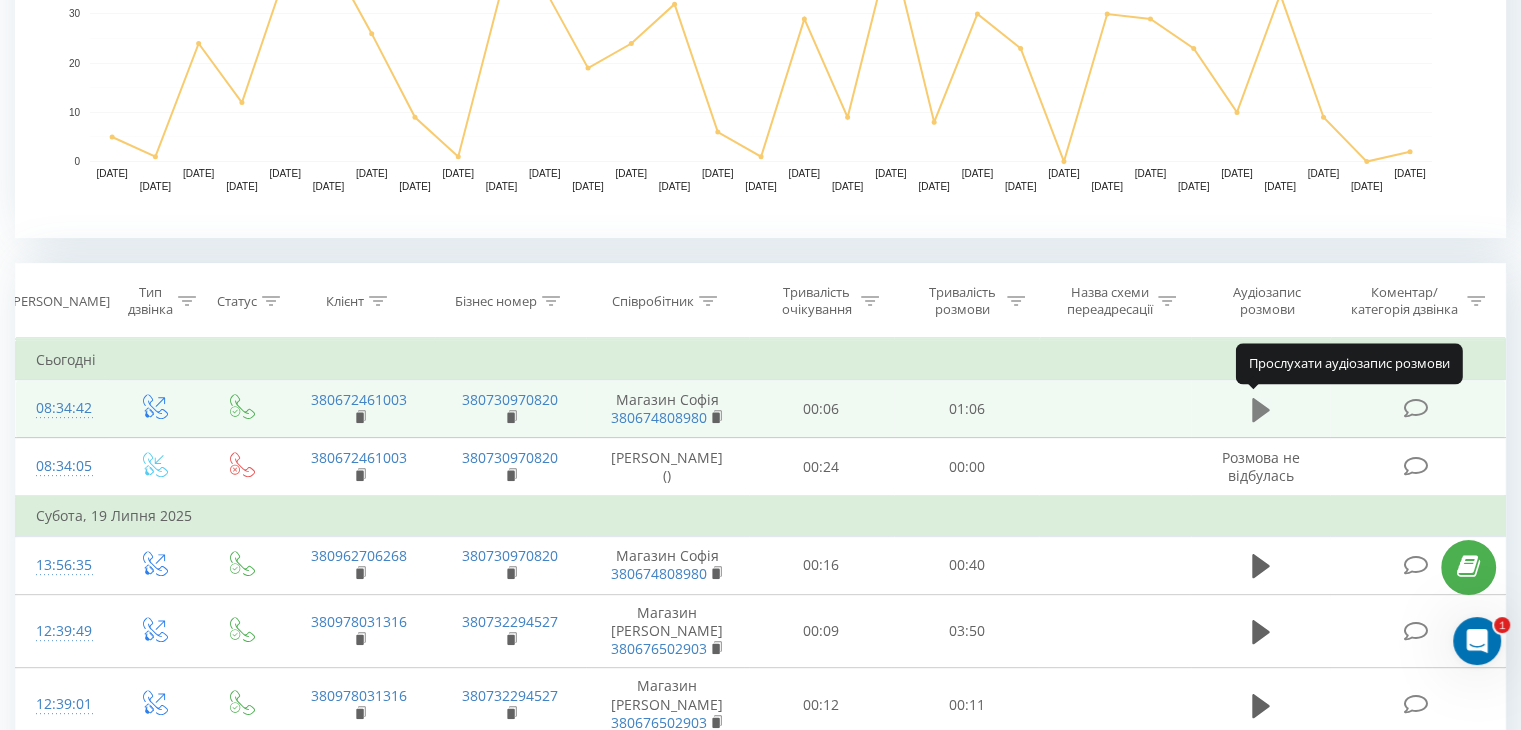 drag, startPoint x: 1259, startPoint y: 393, endPoint x: 1261, endPoint y: 414, distance: 21.095022 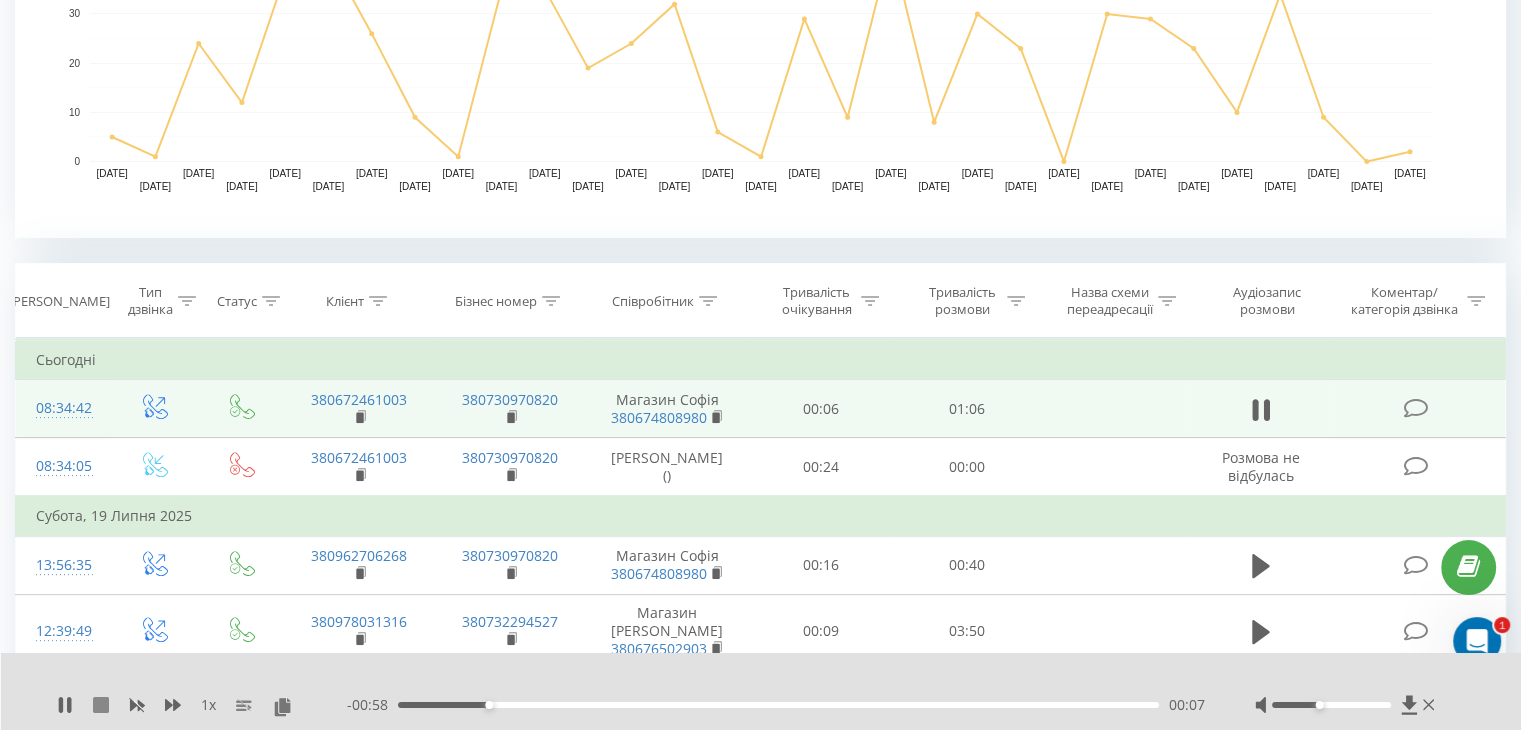 click 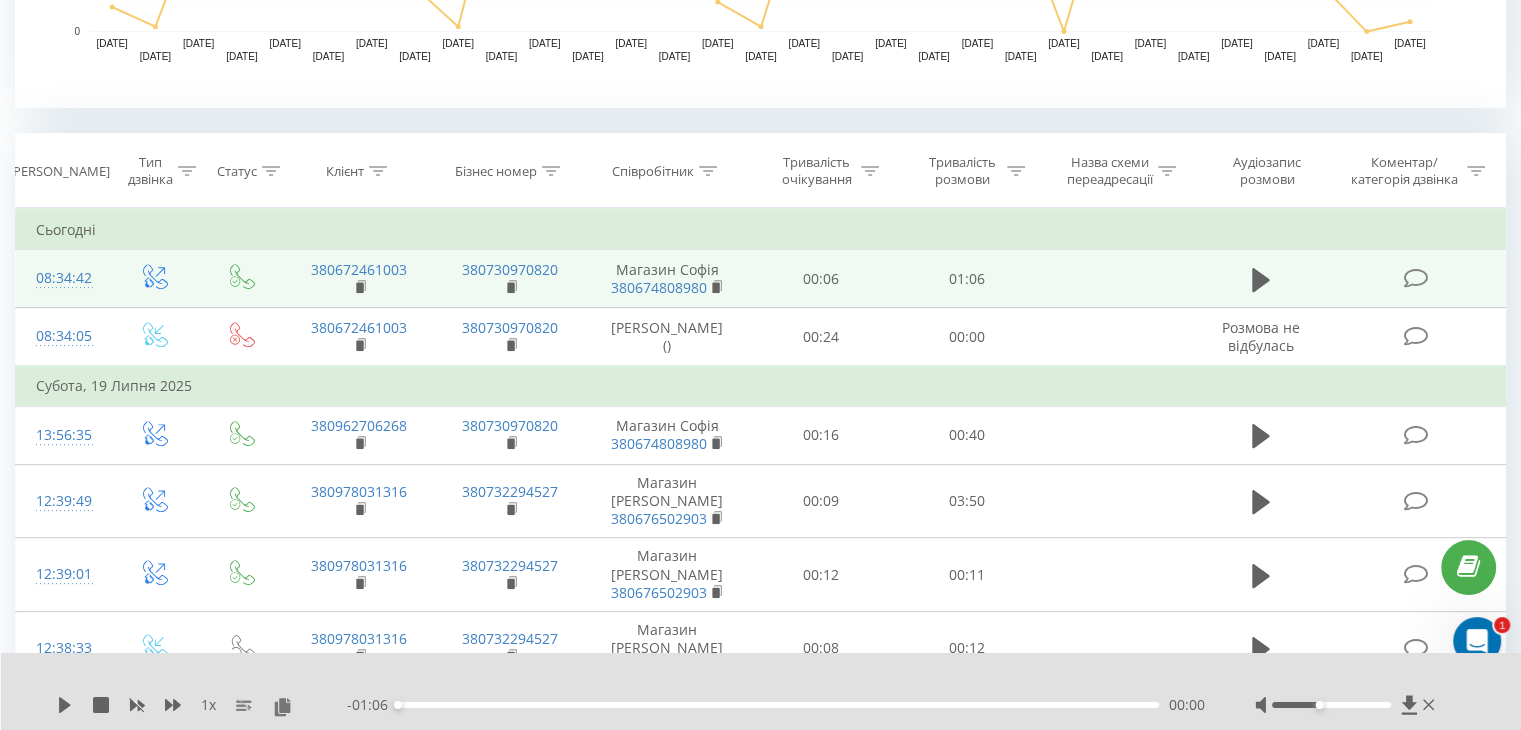 scroll, scrollTop: 700, scrollLeft: 0, axis: vertical 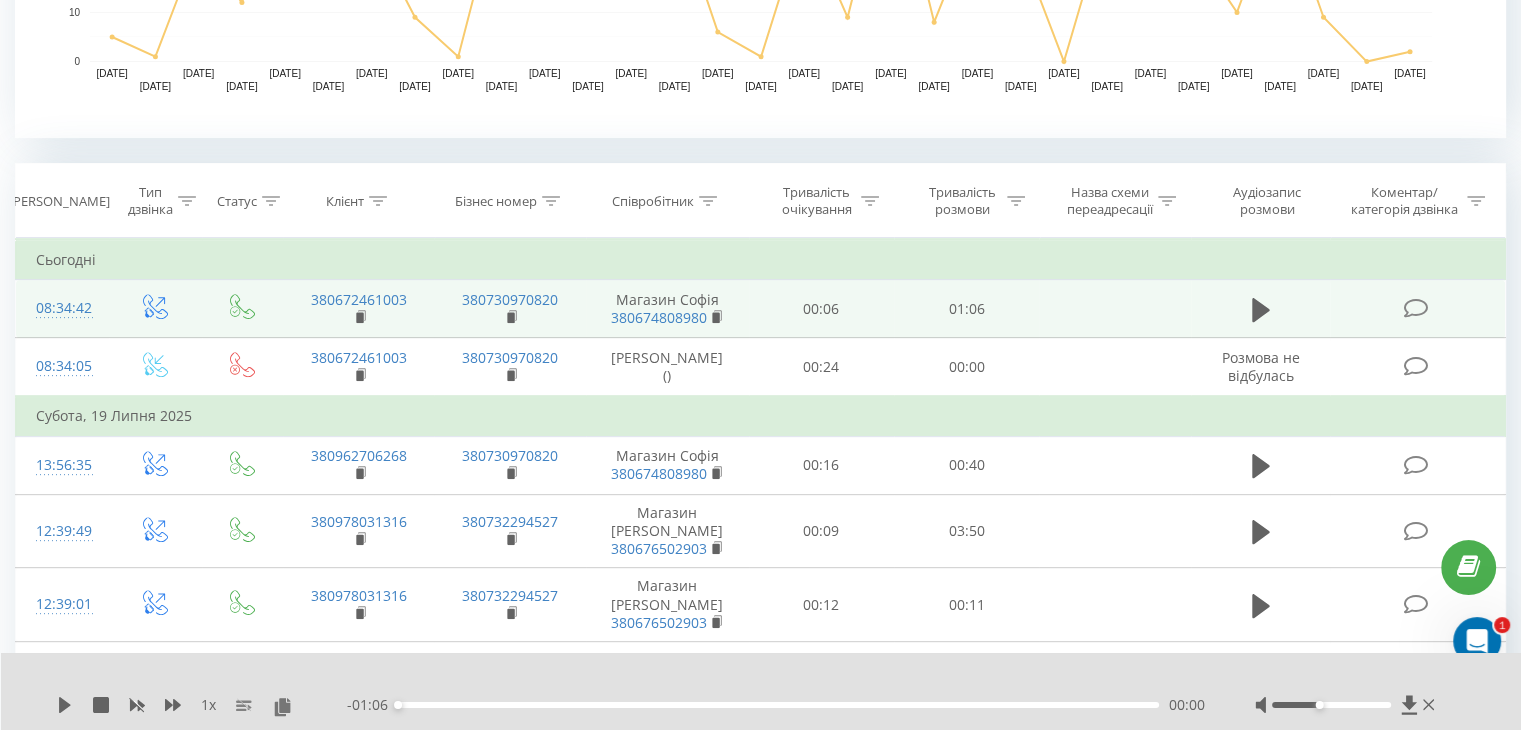 click 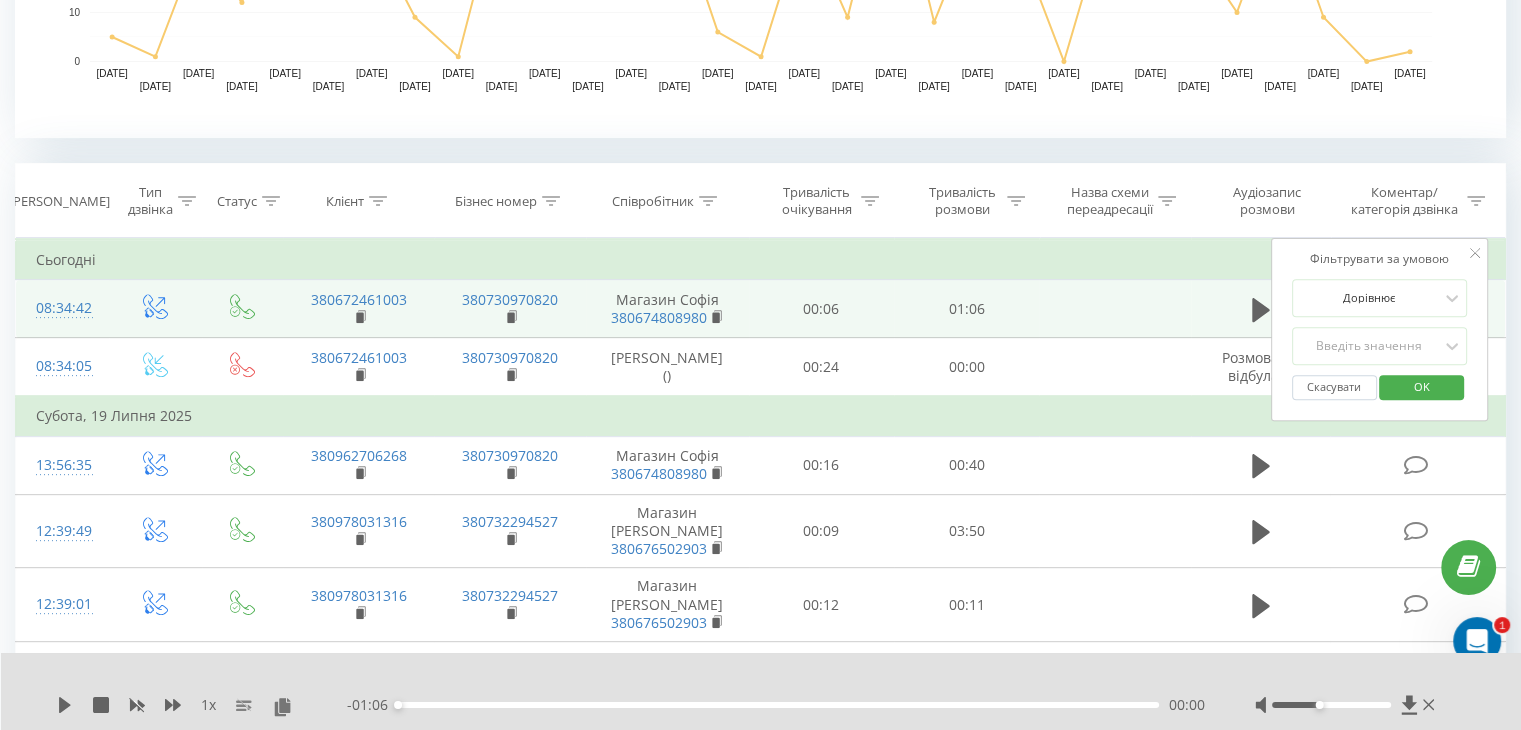 click on "Аудіозапис розмови" at bounding box center (1267, 201) 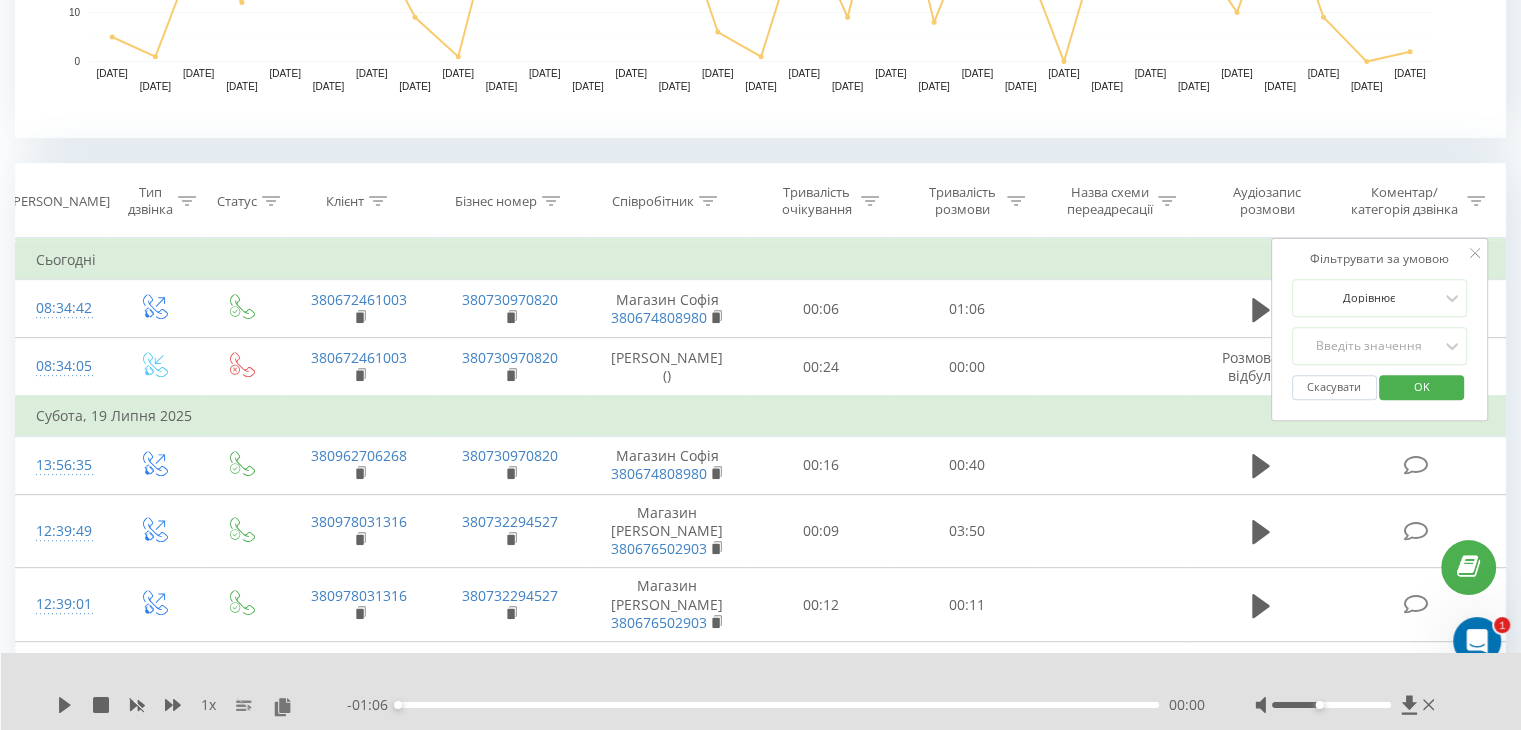drag, startPoint x: 1121, startPoint y: 305, endPoint x: 1475, endPoint y: 252, distance: 357.94553 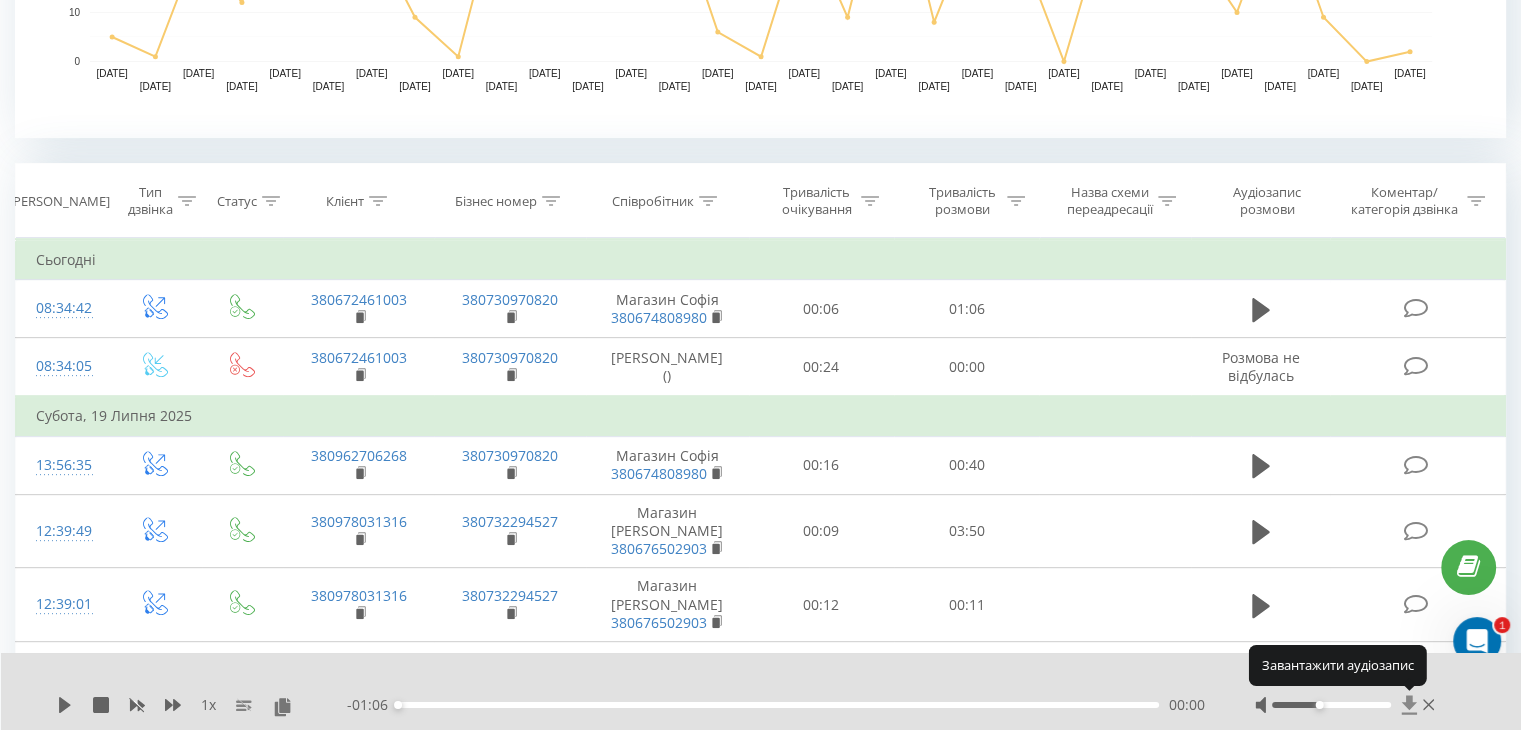 click 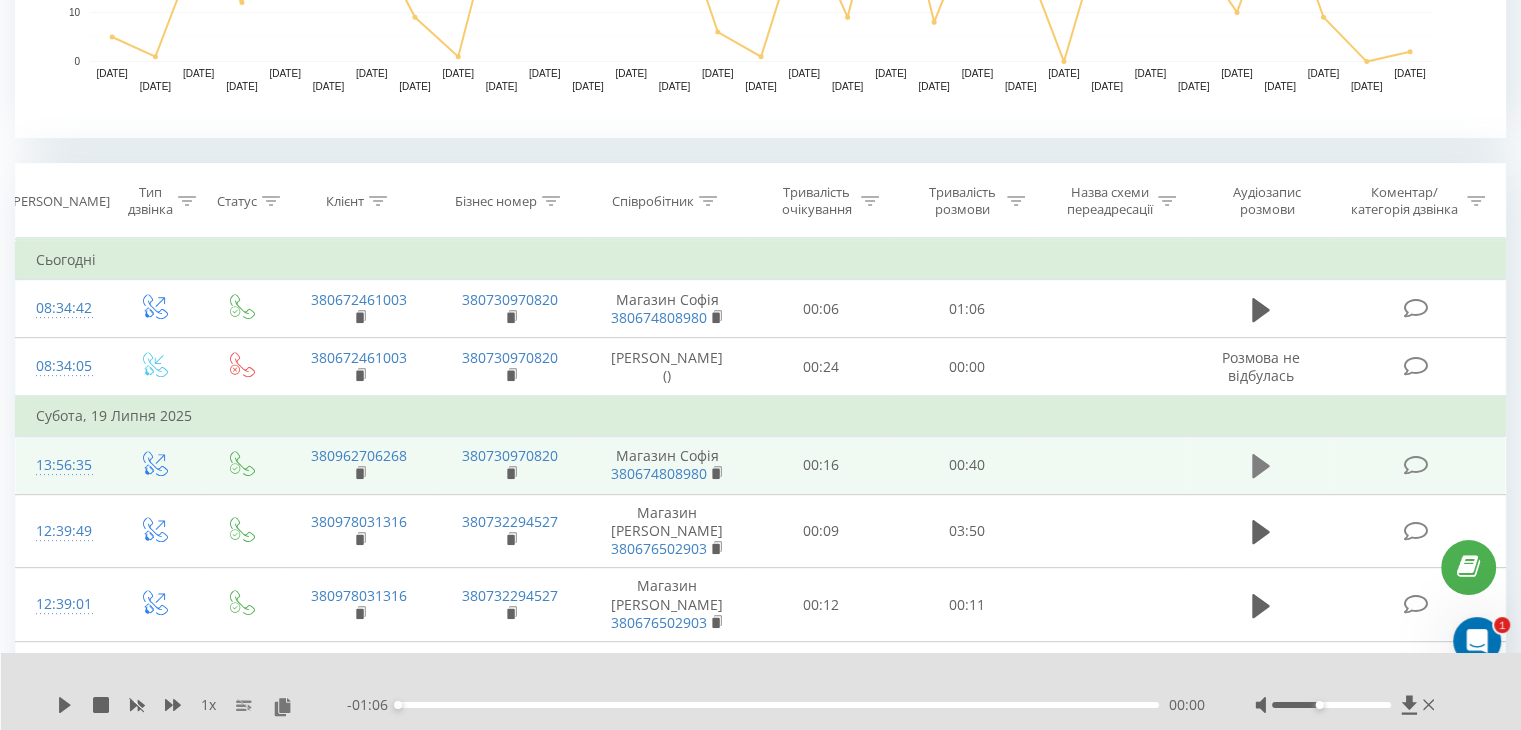 click 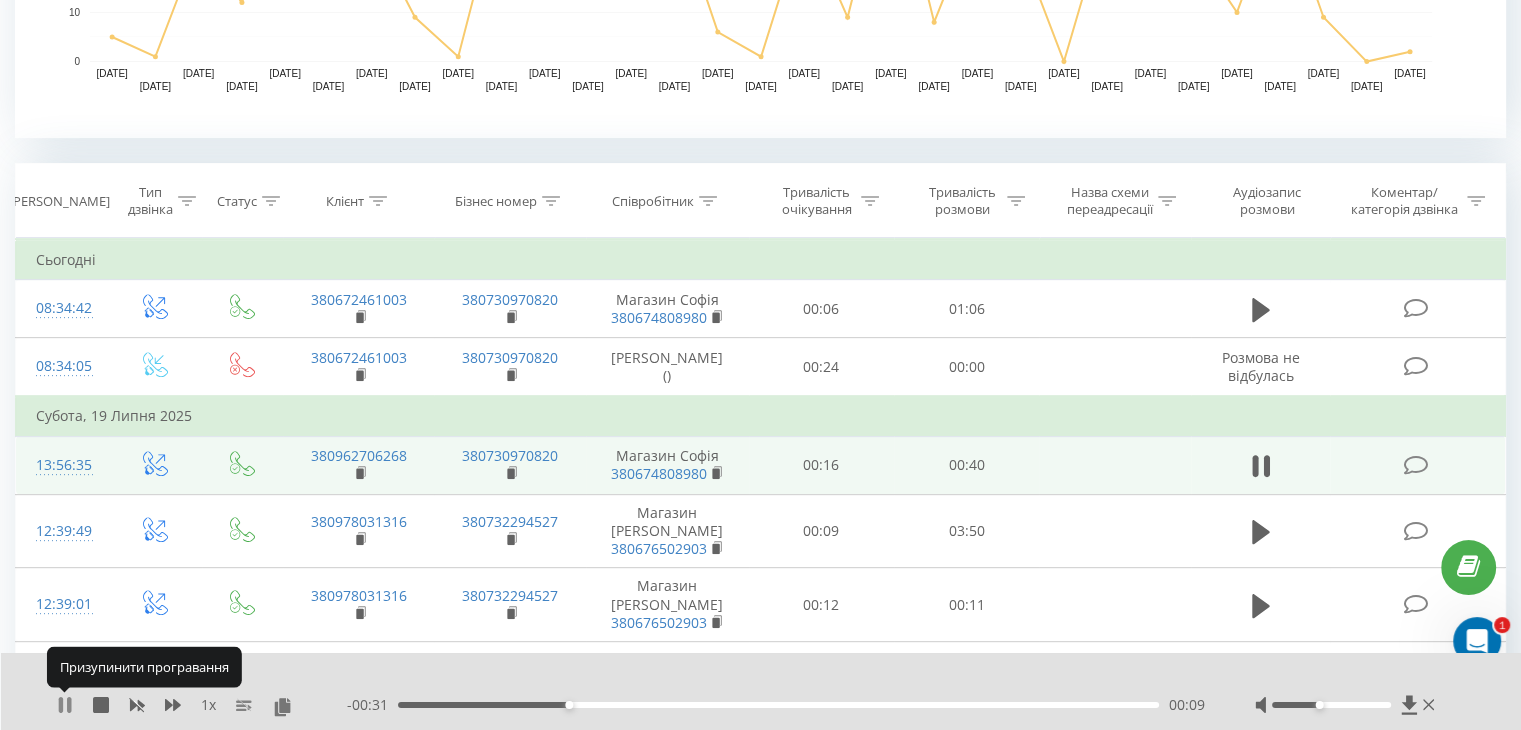 click 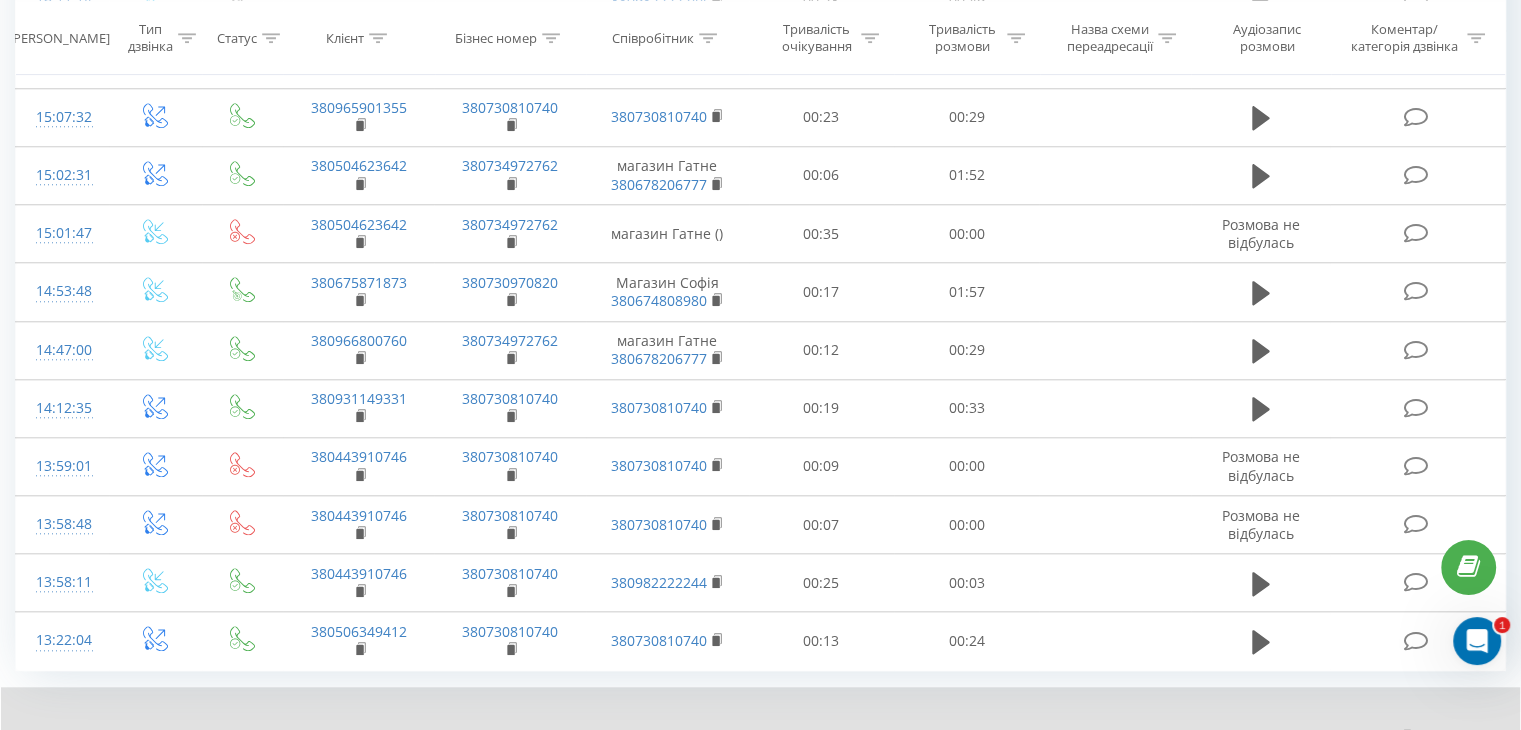 scroll, scrollTop: 1930, scrollLeft: 0, axis: vertical 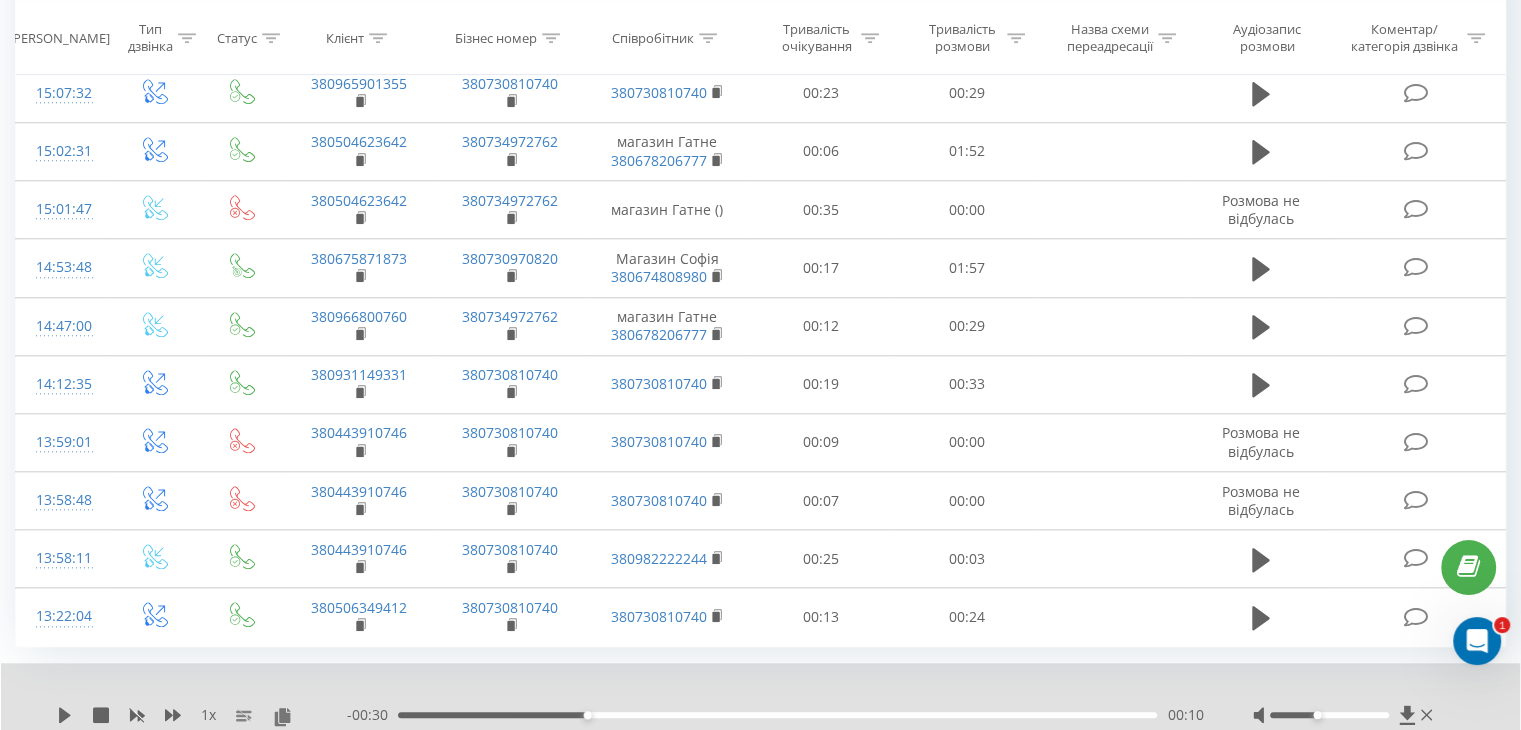 click at bounding box center [1389, 769] 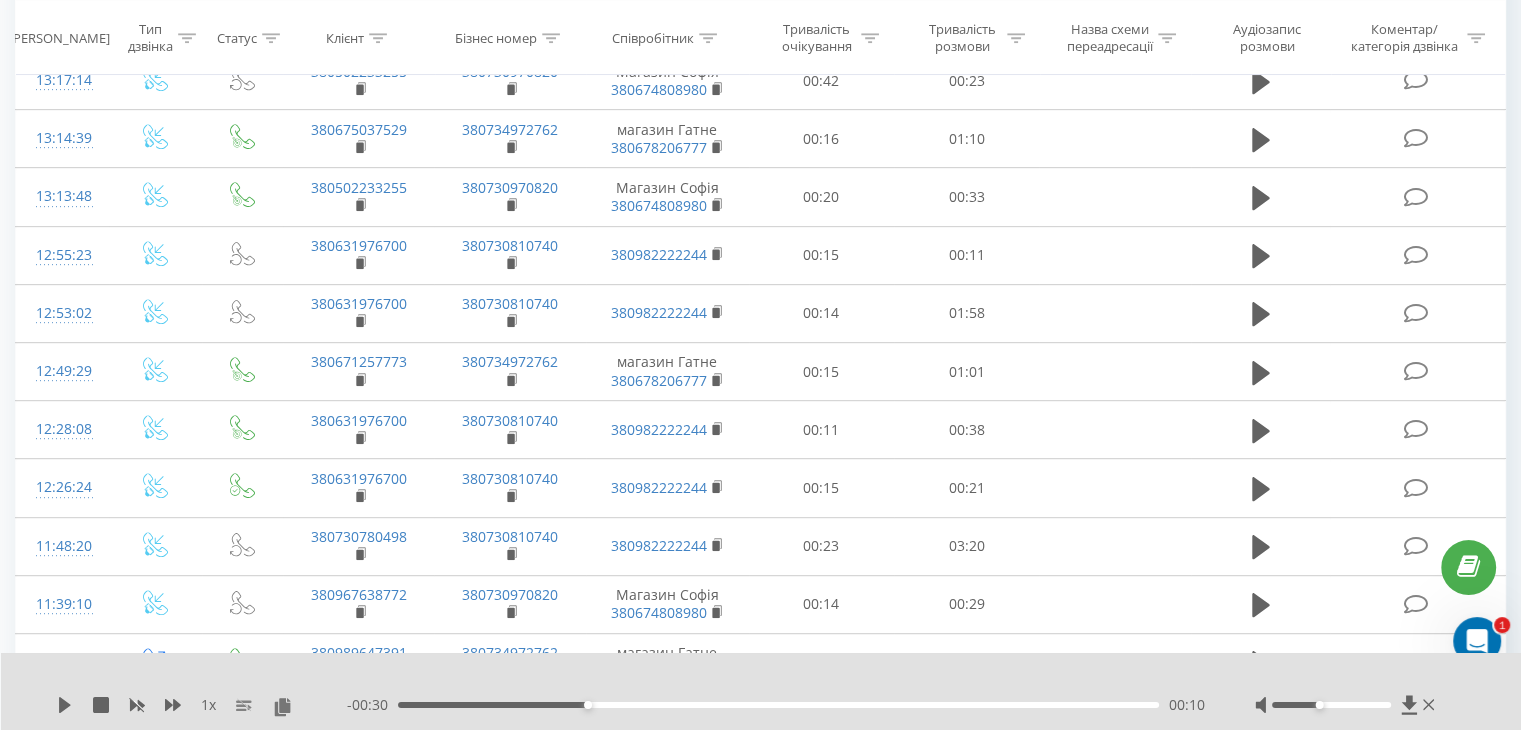 scroll, scrollTop: 812, scrollLeft: 0, axis: vertical 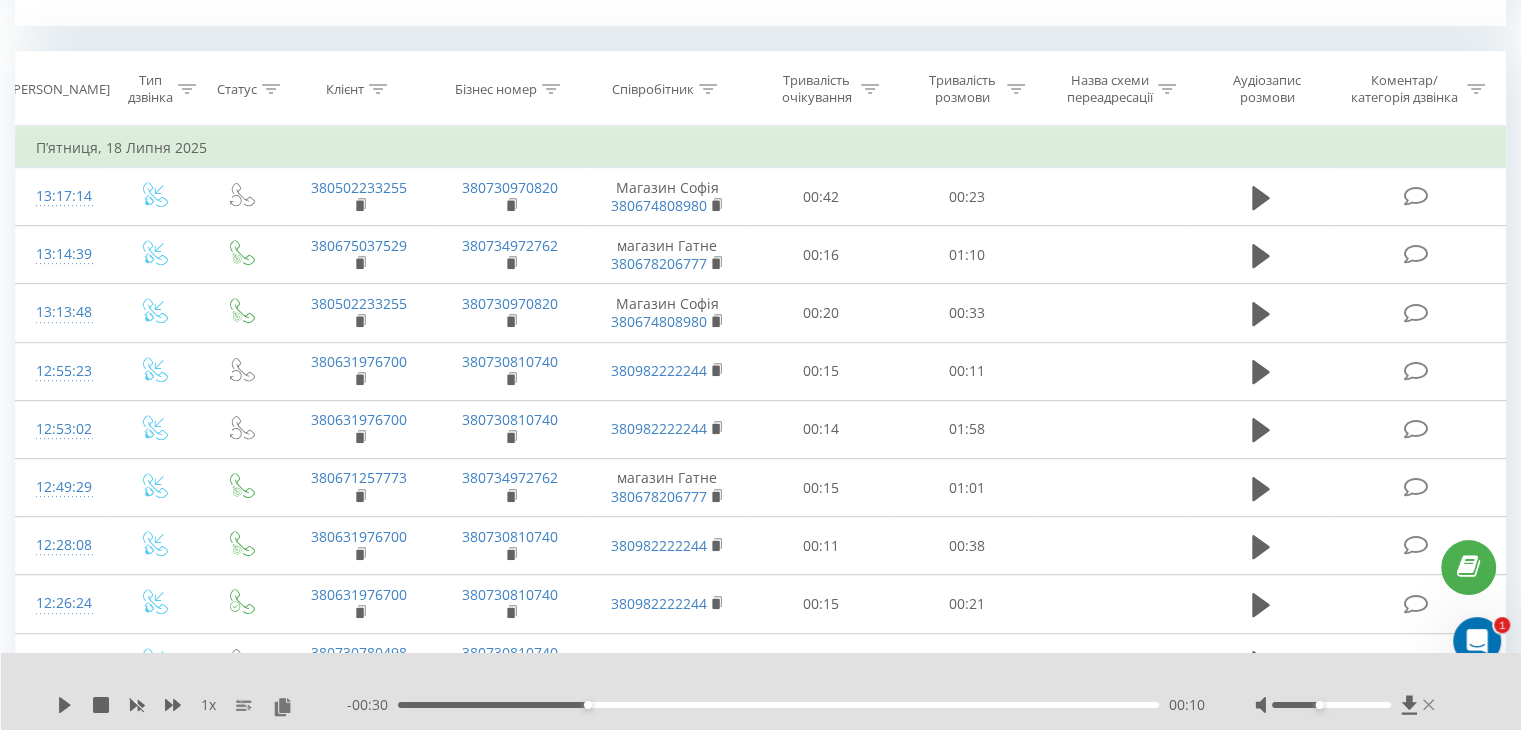 click 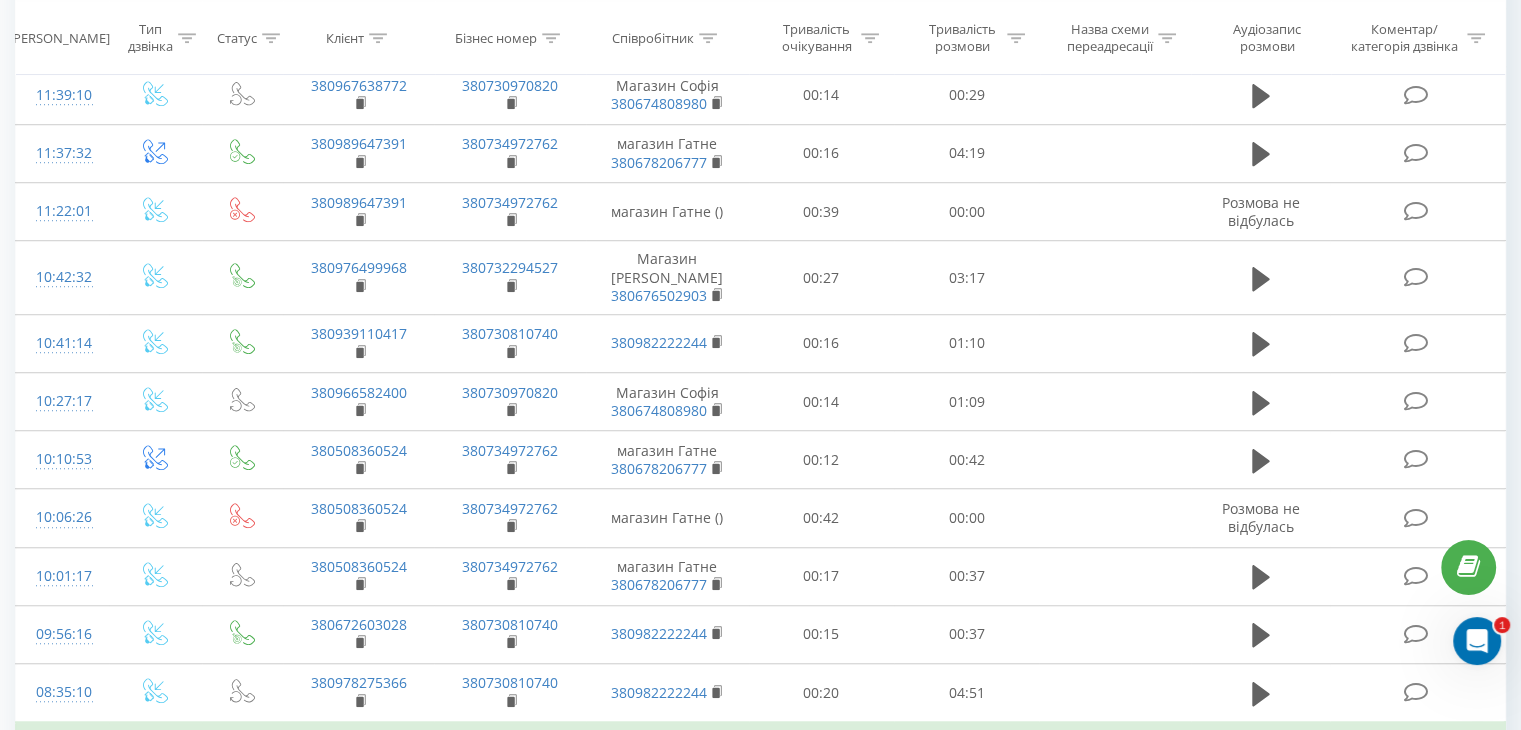 scroll, scrollTop: 1813, scrollLeft: 0, axis: vertical 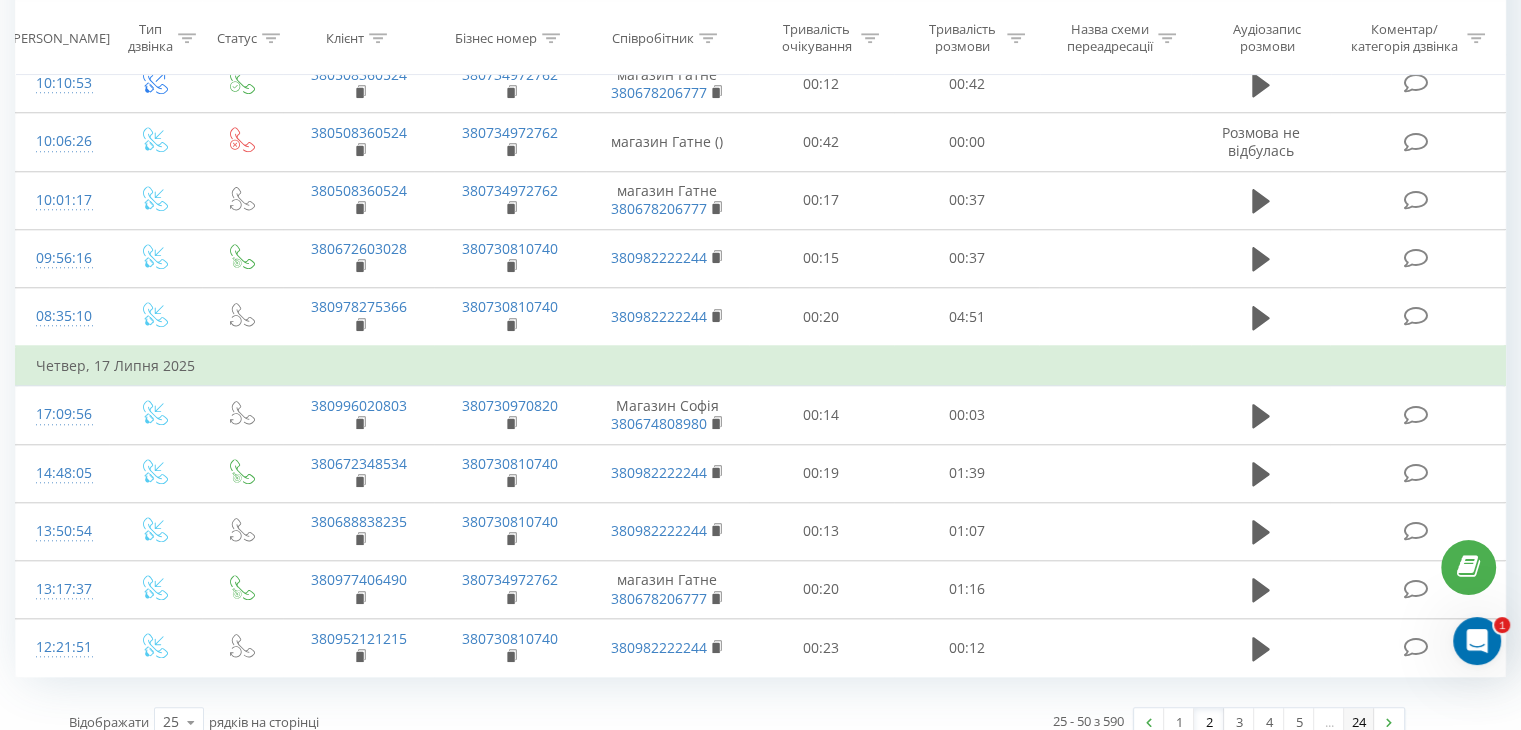 click on "24" at bounding box center [1359, 722] 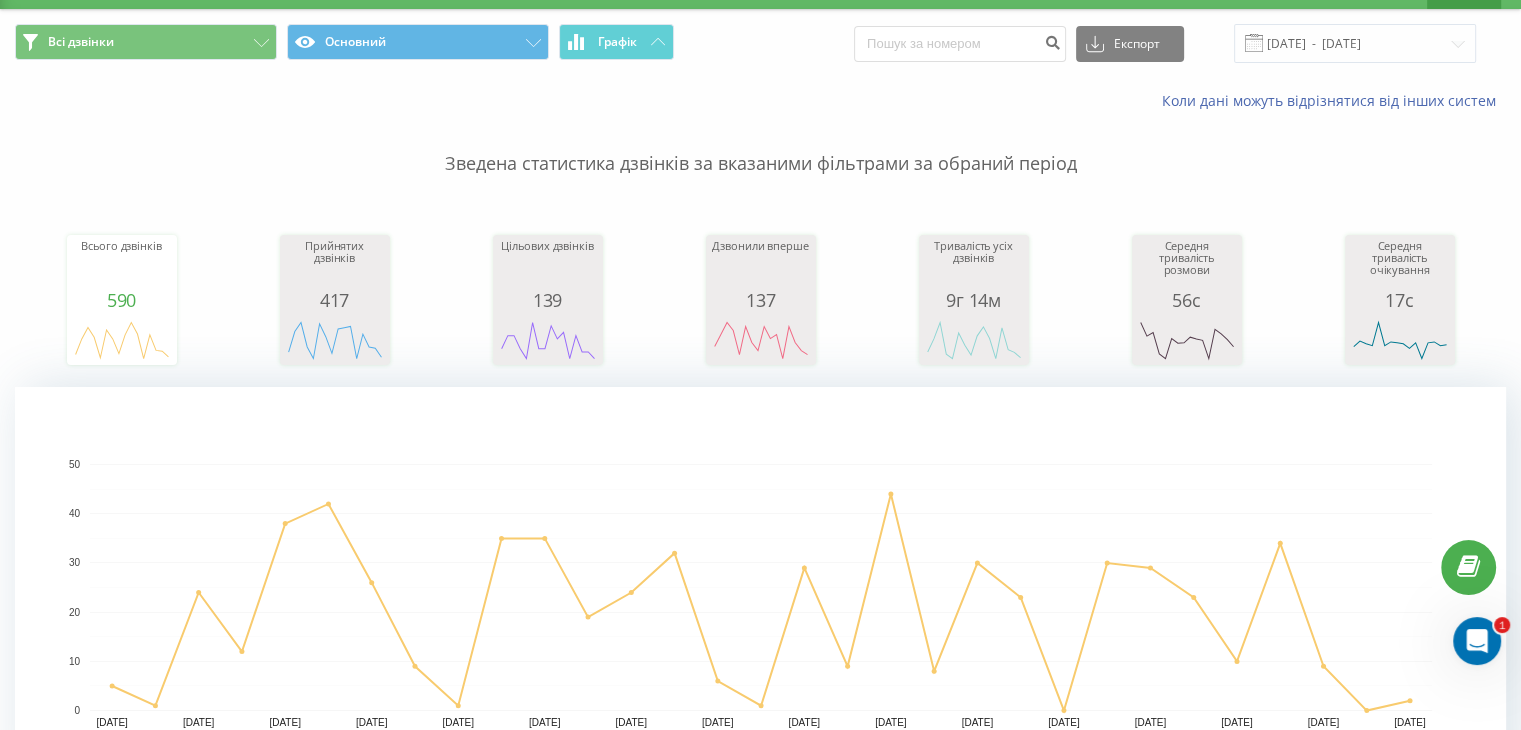 scroll, scrollTop: 0, scrollLeft: 0, axis: both 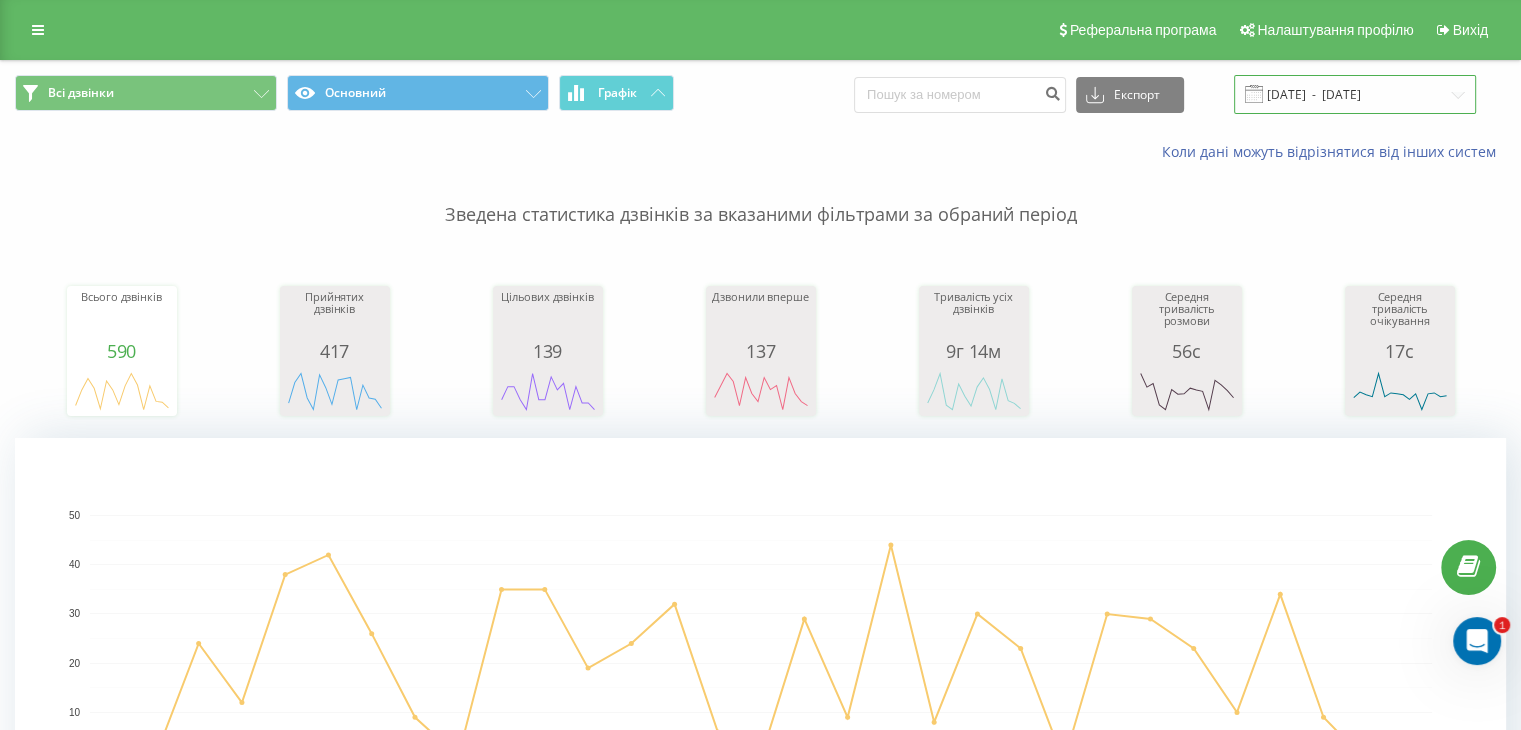 click on "[DATE]  -  [DATE]" at bounding box center [1355, 94] 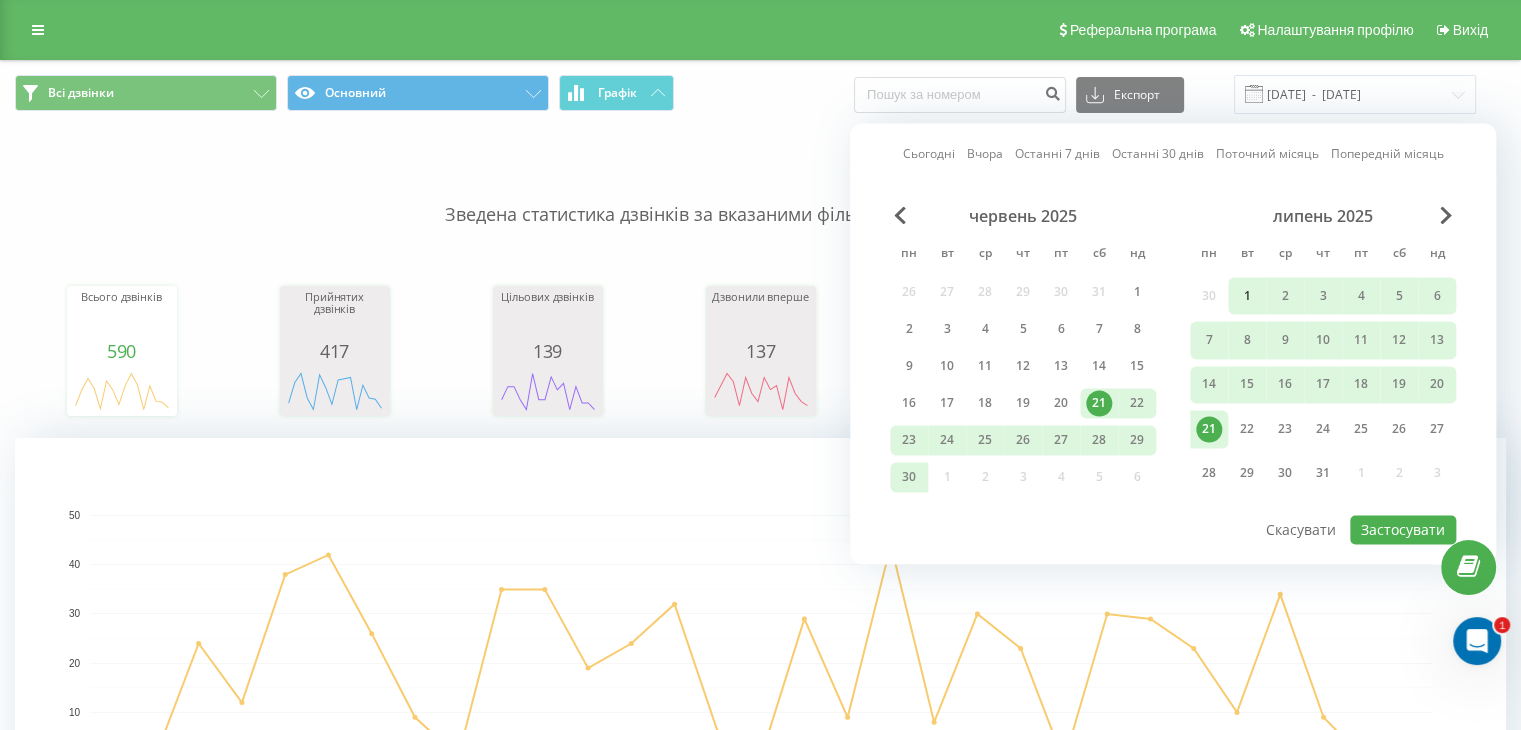 click on "1" at bounding box center (1247, 296) 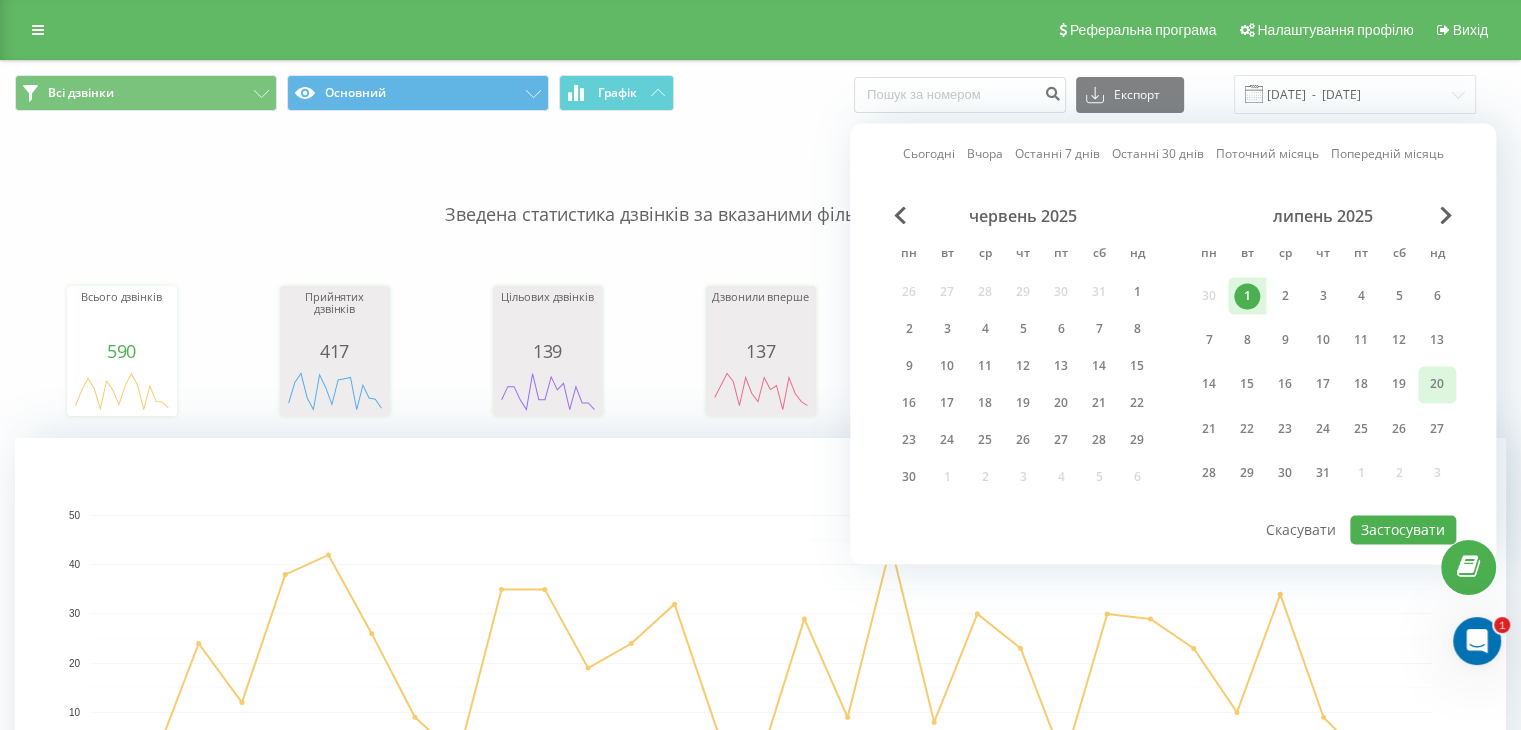 click on "20" at bounding box center [1437, 385] 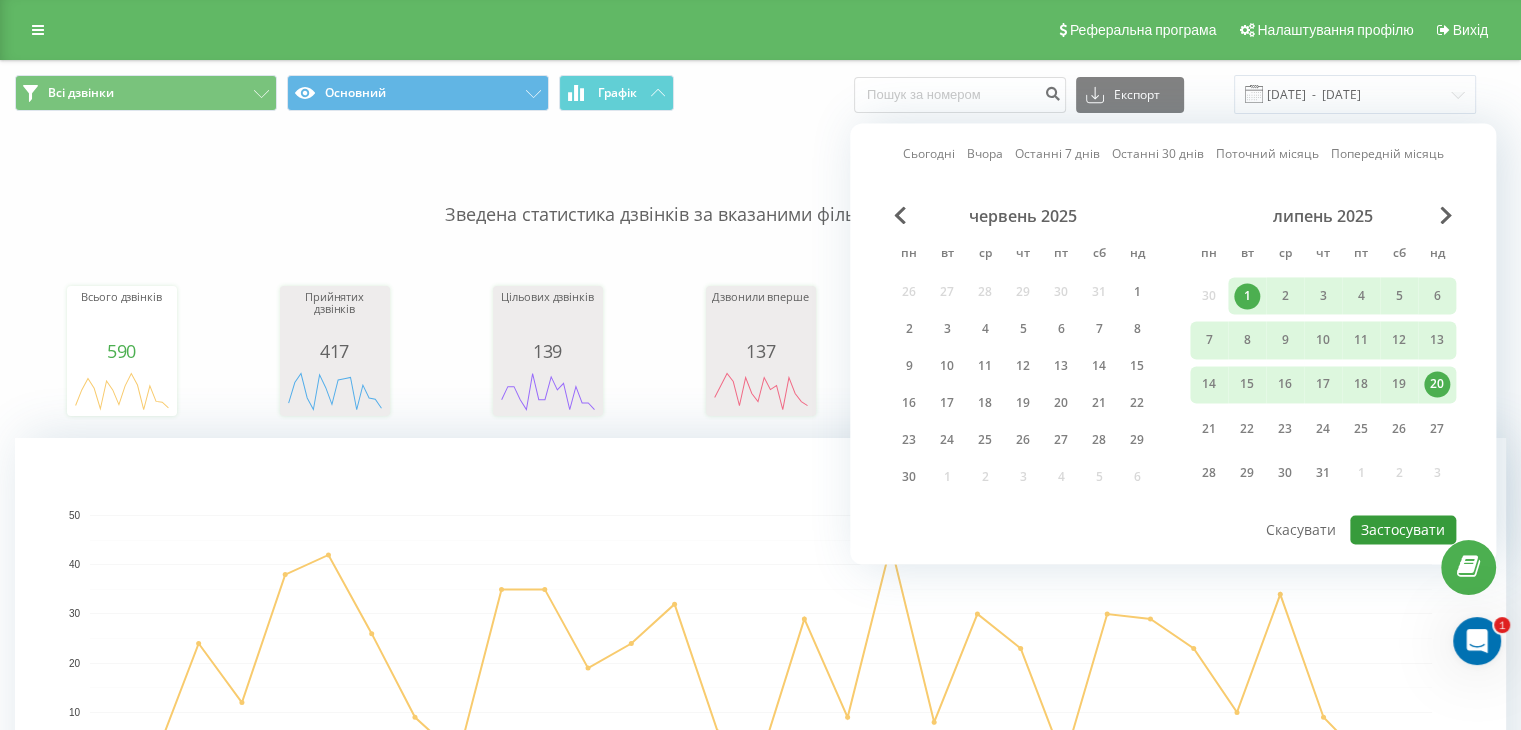 click on "Застосувати" at bounding box center (1403, 529) 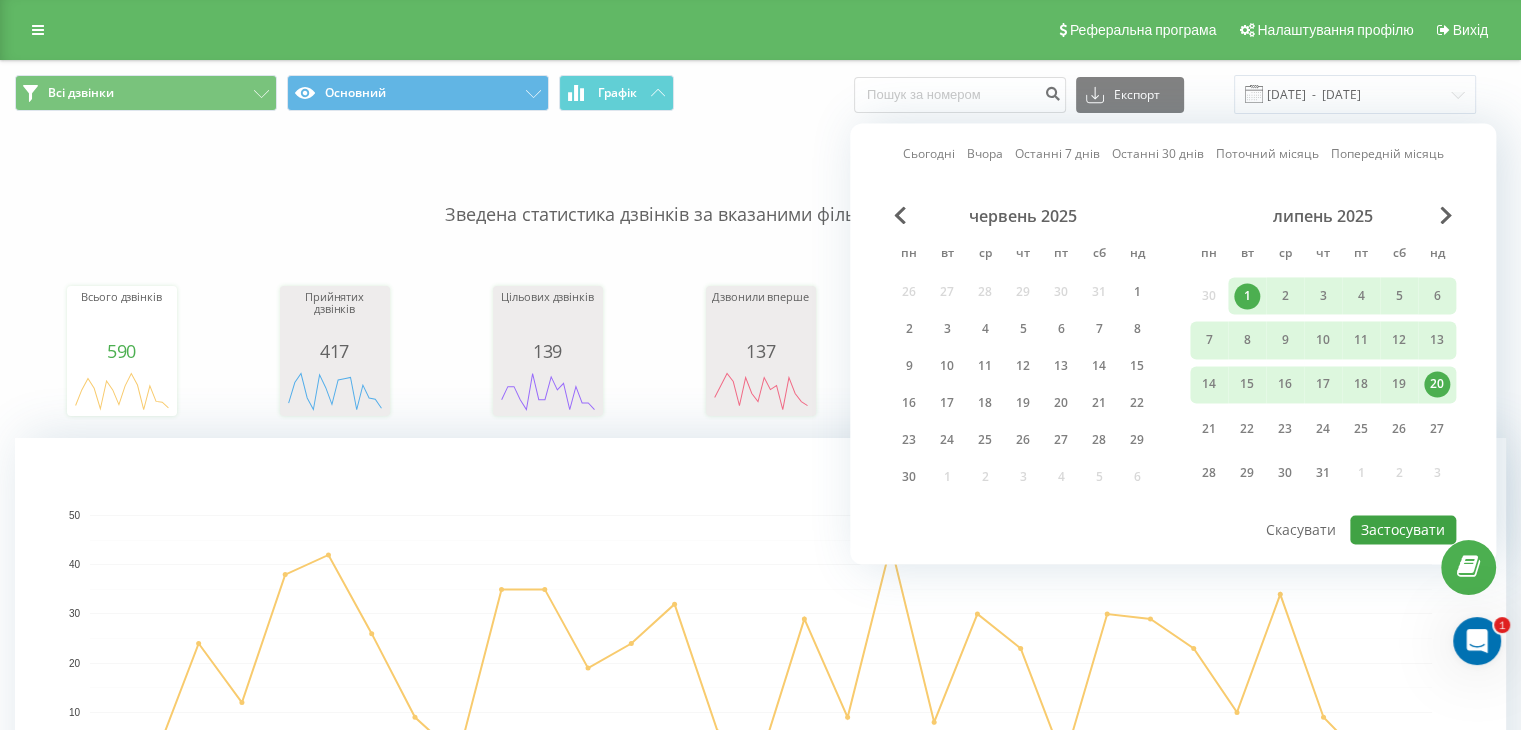 type on "[DATE]  -  [DATE]" 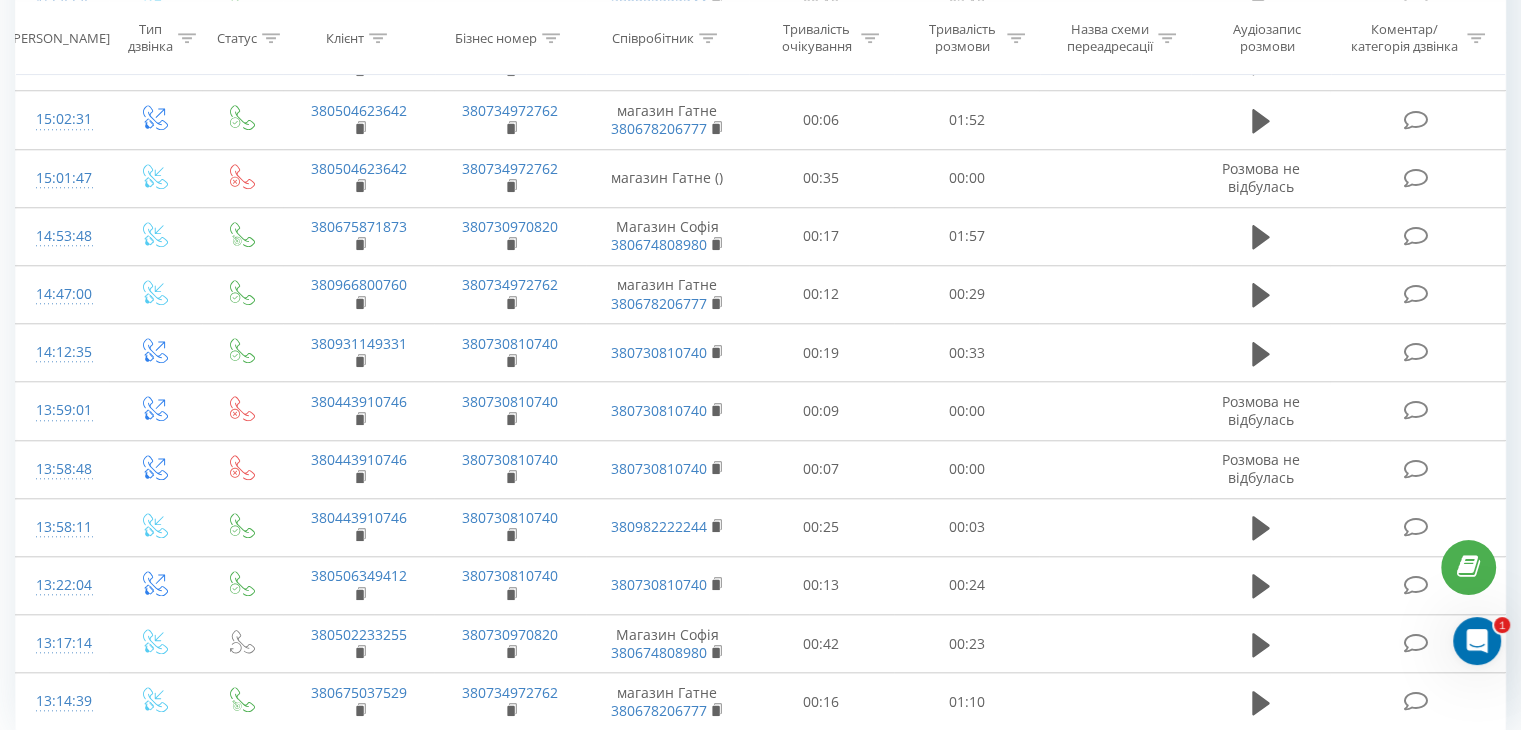 scroll, scrollTop: 1813, scrollLeft: 0, axis: vertical 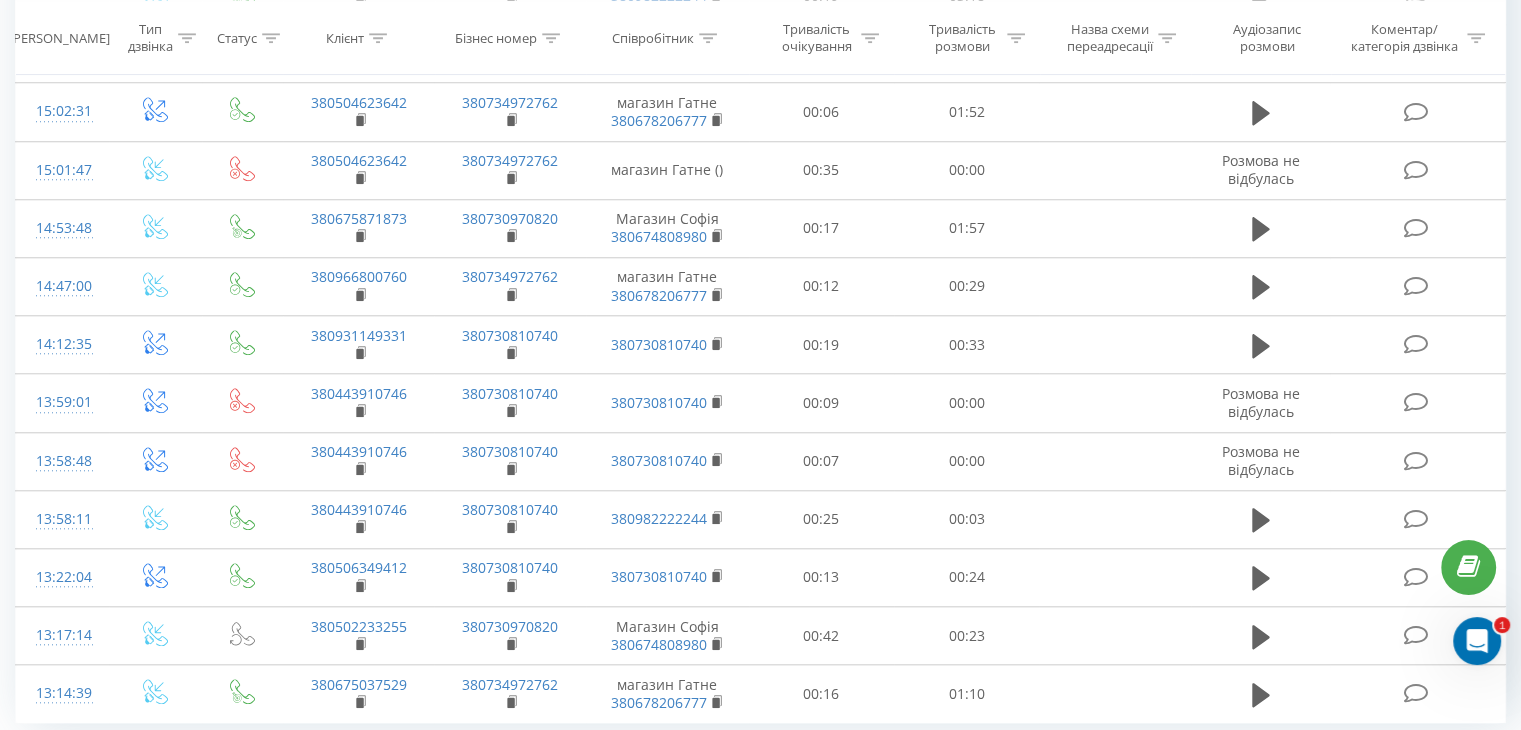 click on "16" at bounding box center [1359, 768] 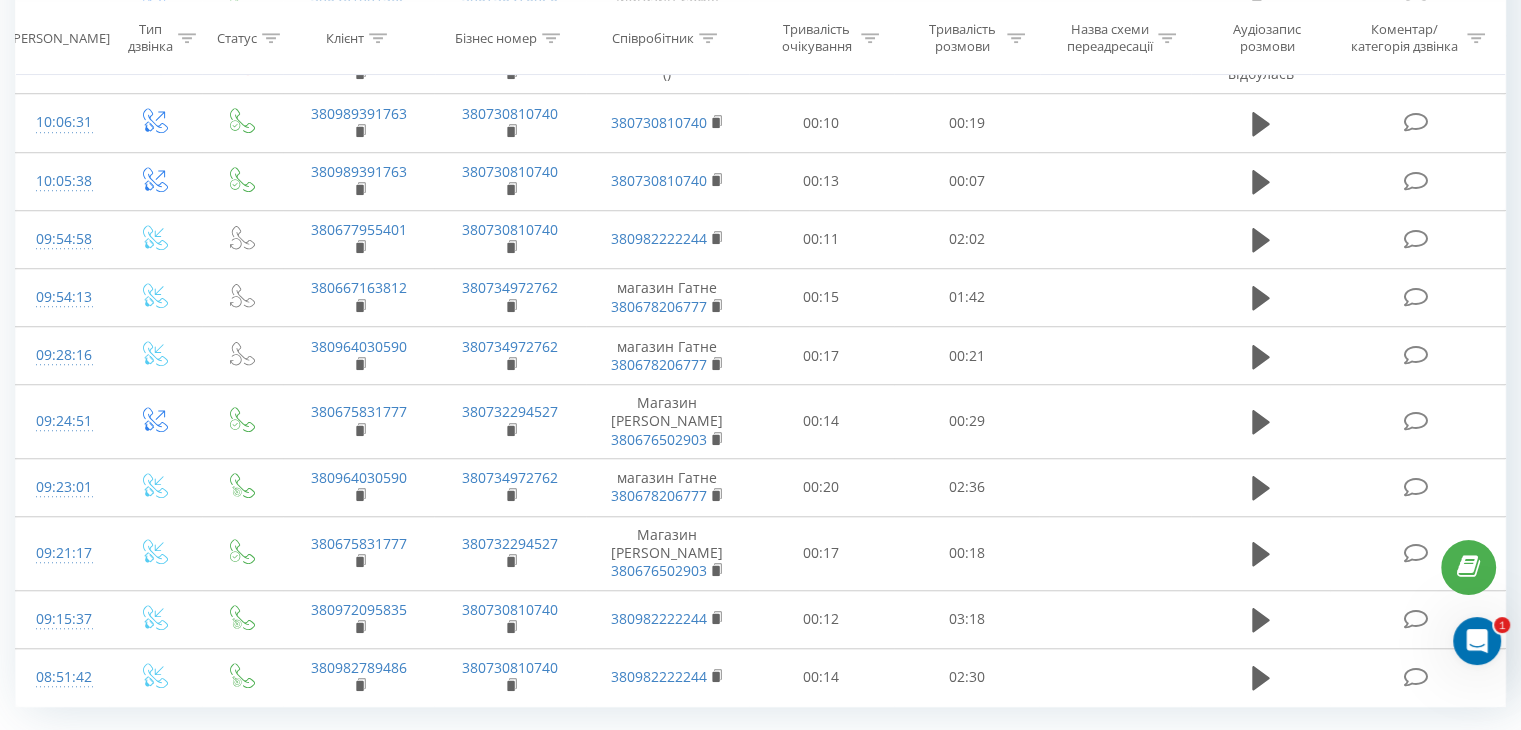 scroll, scrollTop: 1484, scrollLeft: 0, axis: vertical 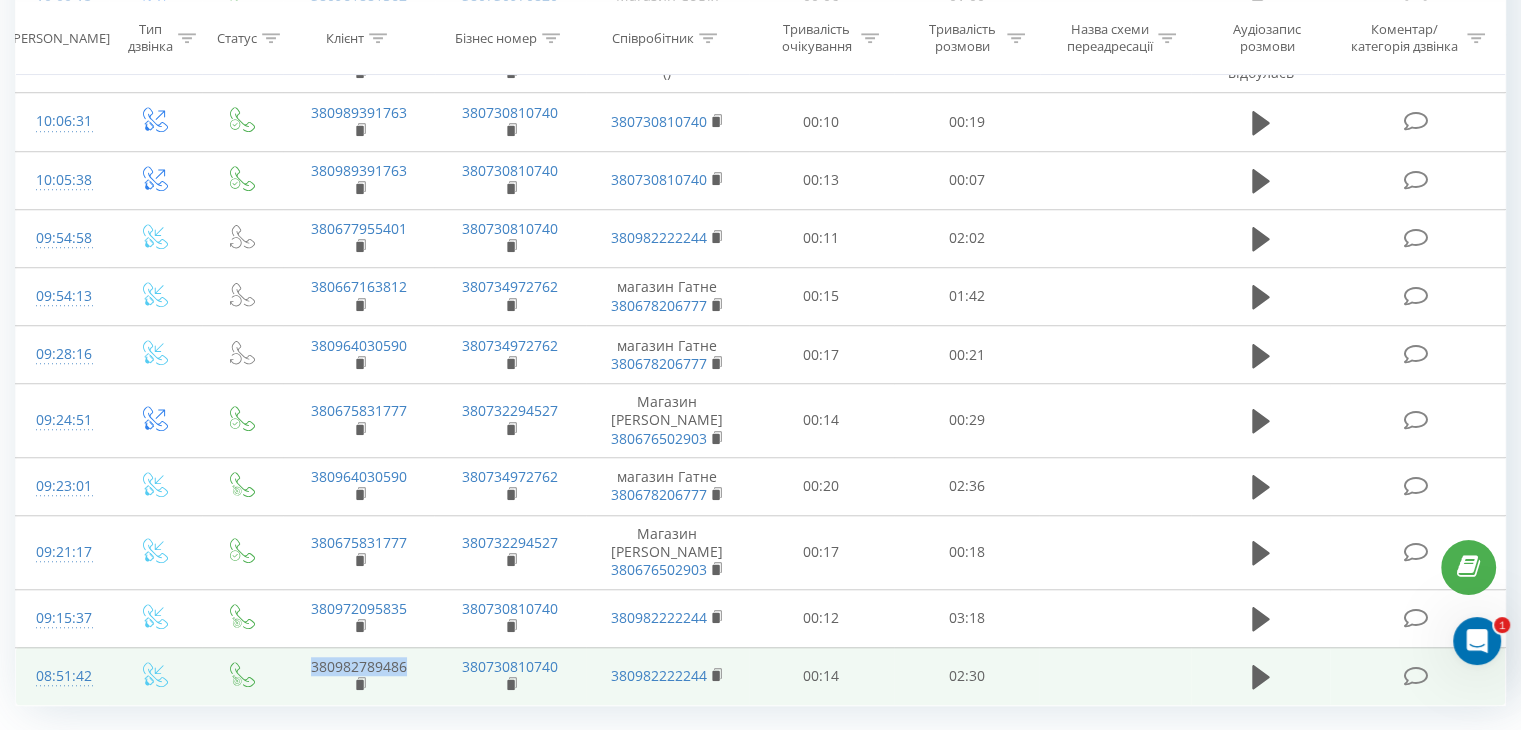 drag, startPoint x: 419, startPoint y: 617, endPoint x: 296, endPoint y: 617, distance: 123 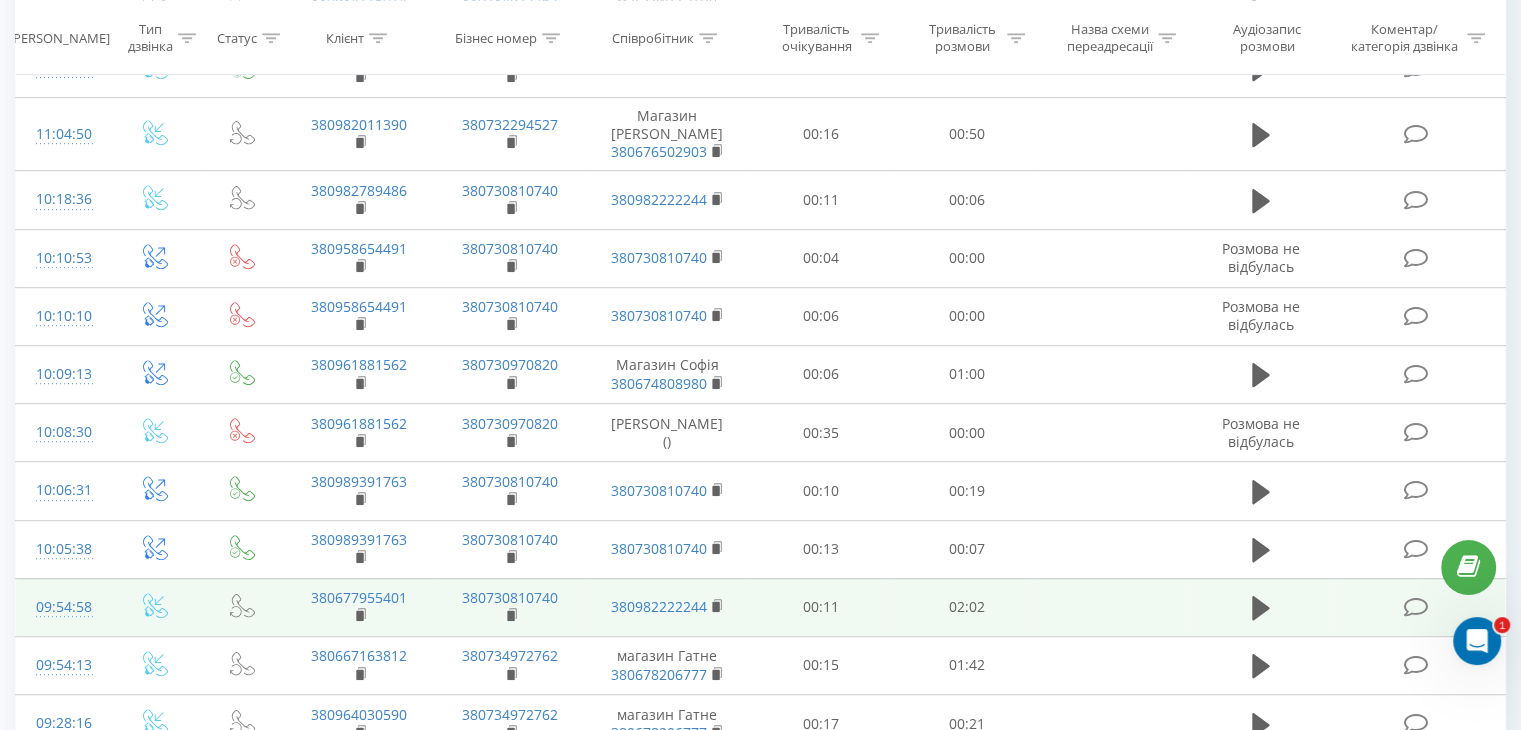 scroll, scrollTop: 1084, scrollLeft: 0, axis: vertical 